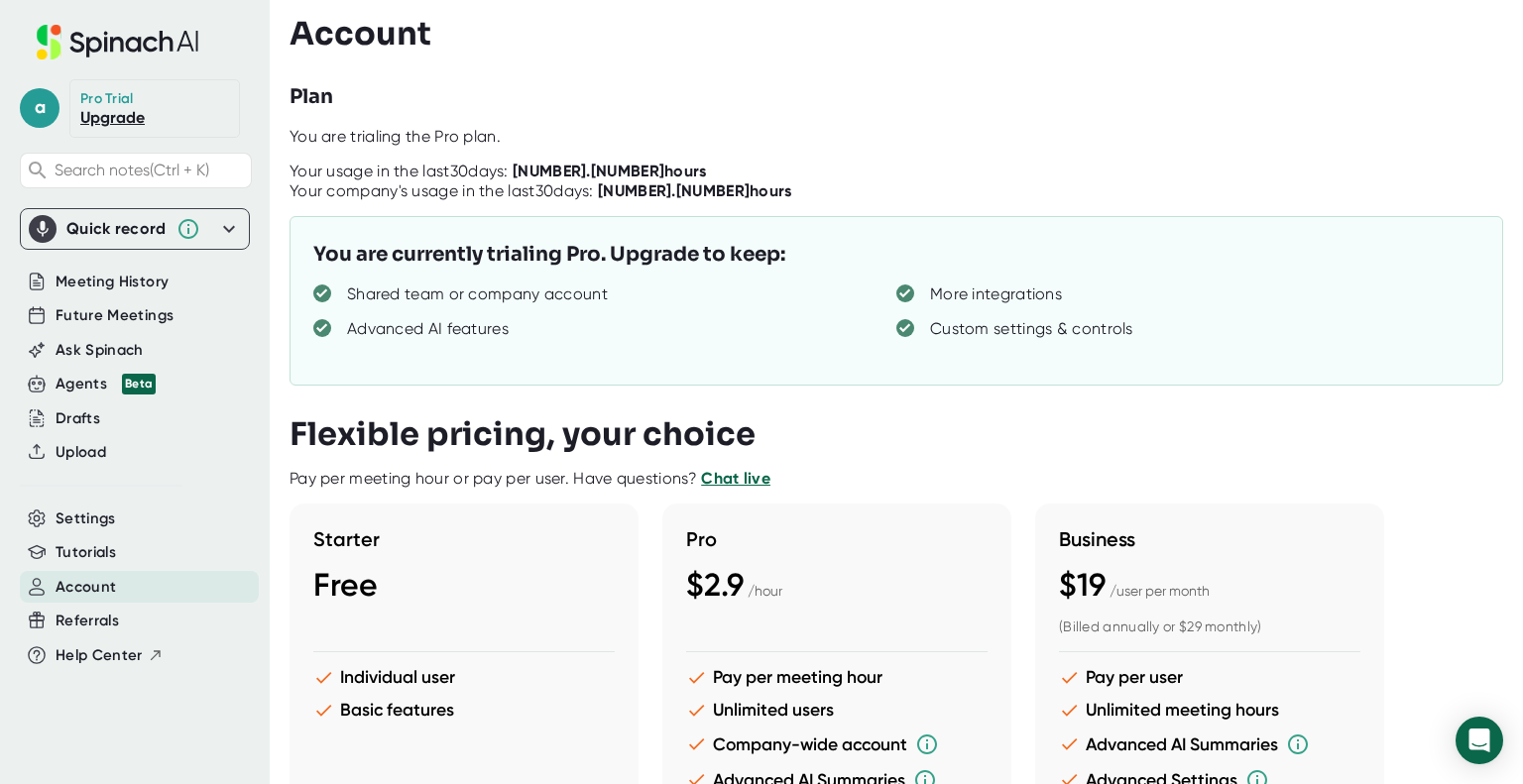 scroll, scrollTop: 0, scrollLeft: 0, axis: both 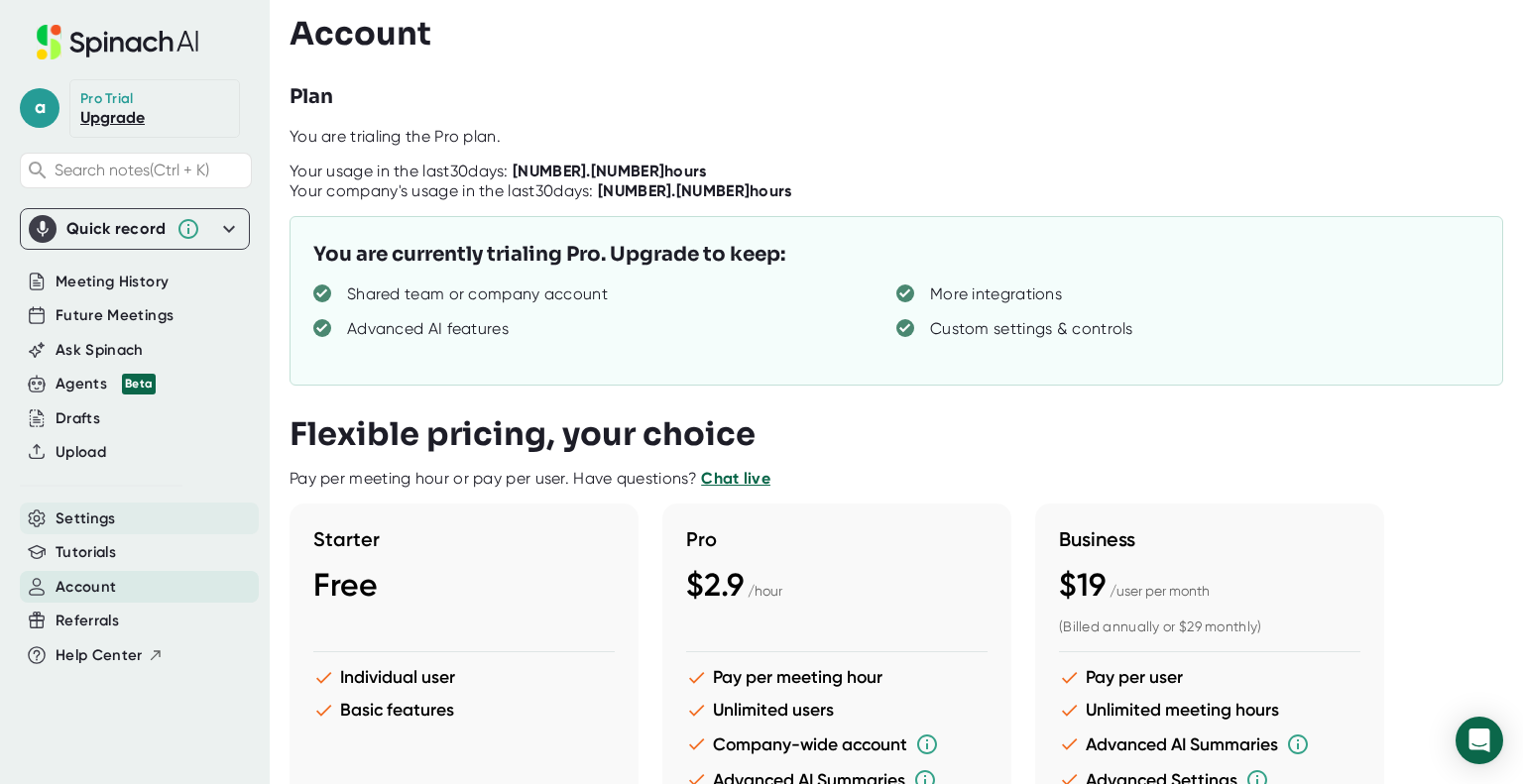 click on "Settings" at bounding box center [139, 518] 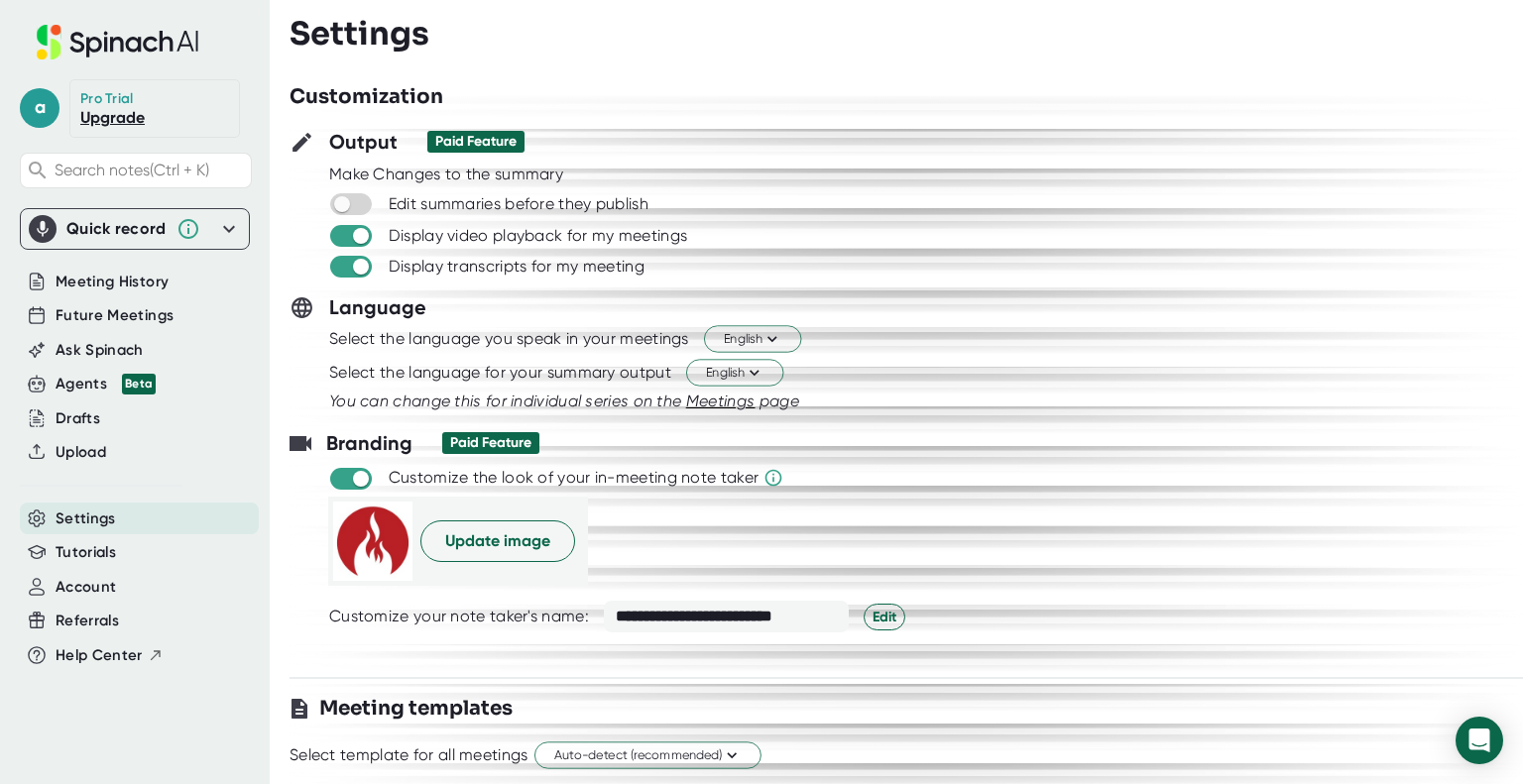 scroll, scrollTop: 0, scrollLeft: 0, axis: both 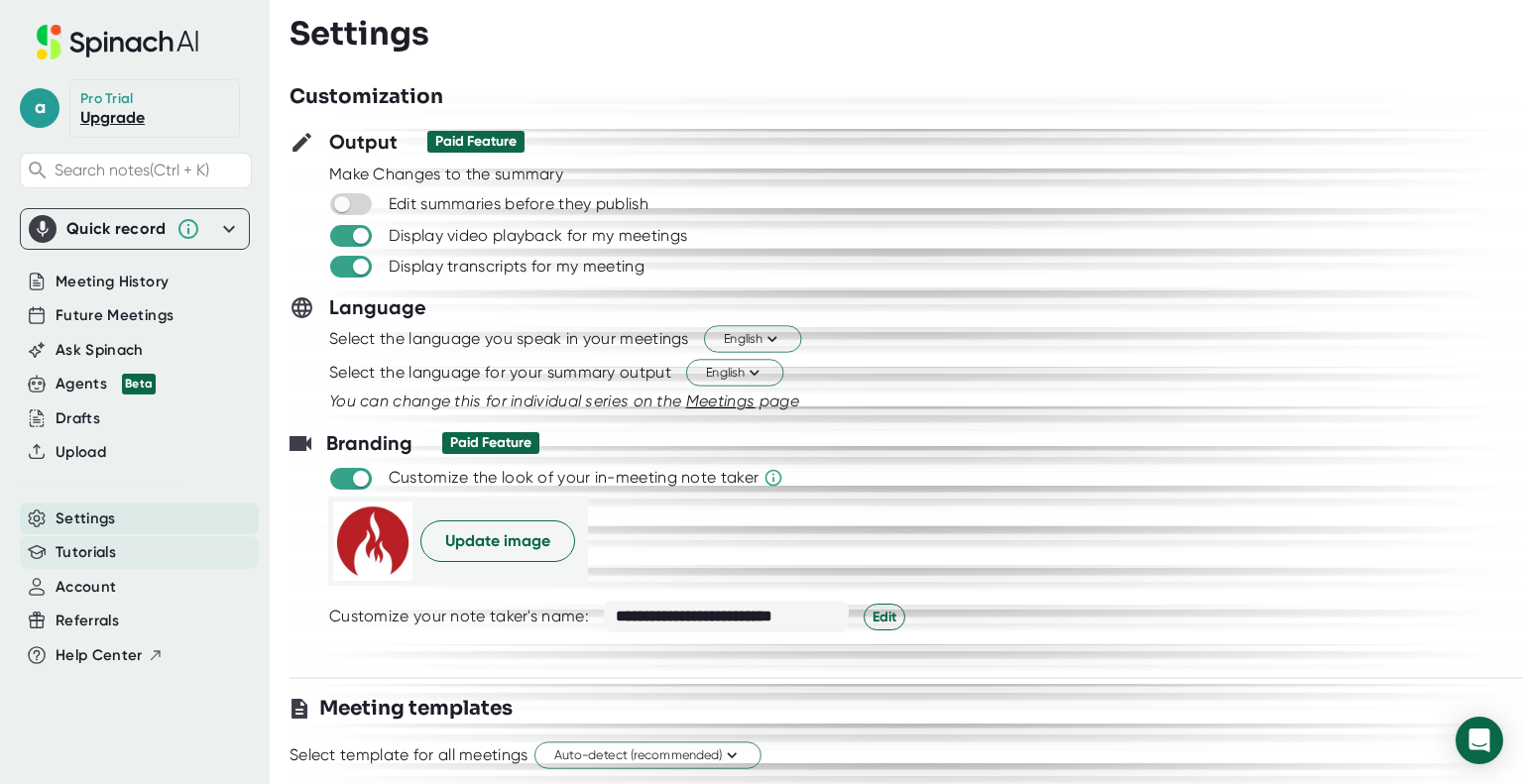 click on "Tutorials" at bounding box center [85, 552] 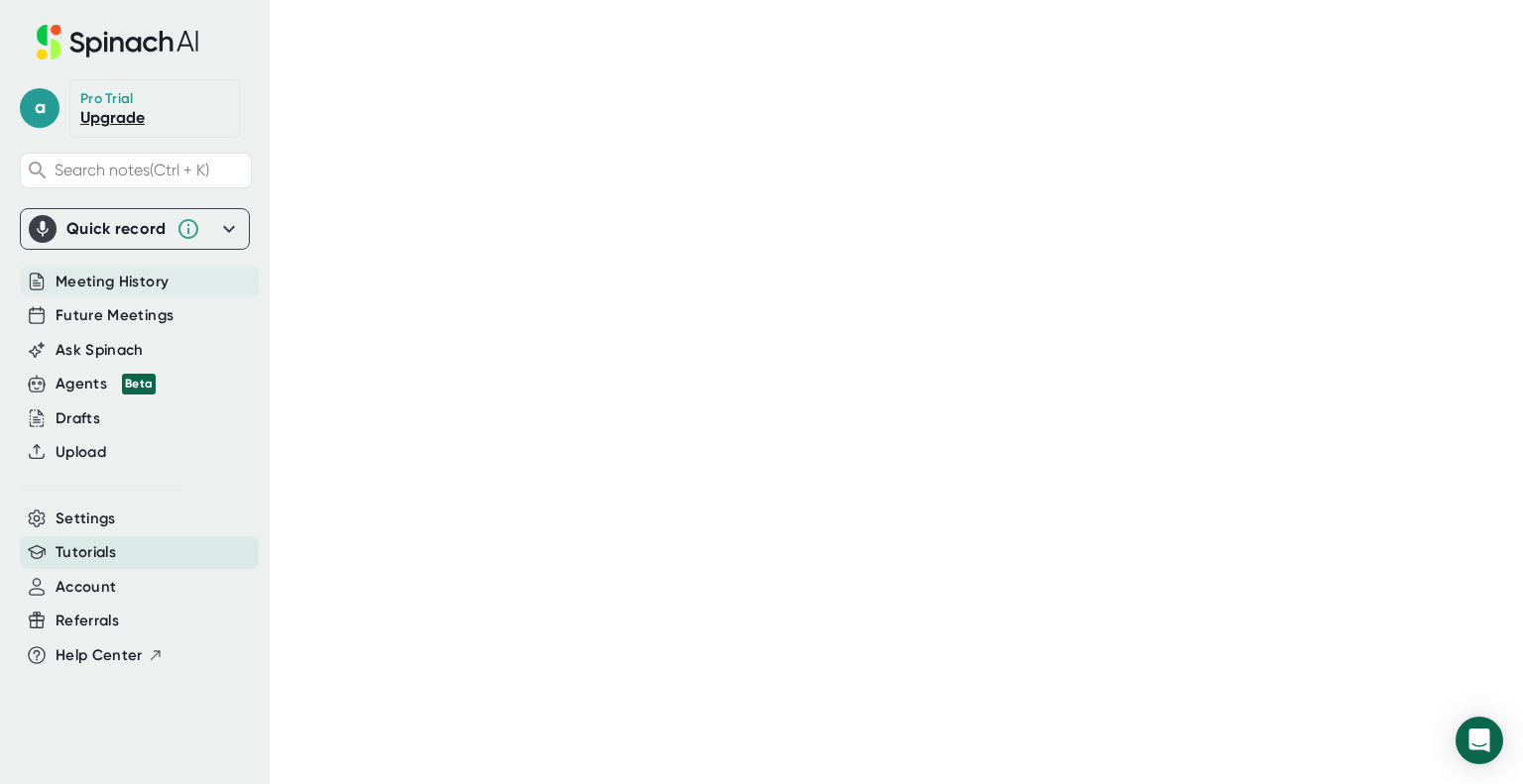 click on "Meeting History" at bounding box center [139, 281] 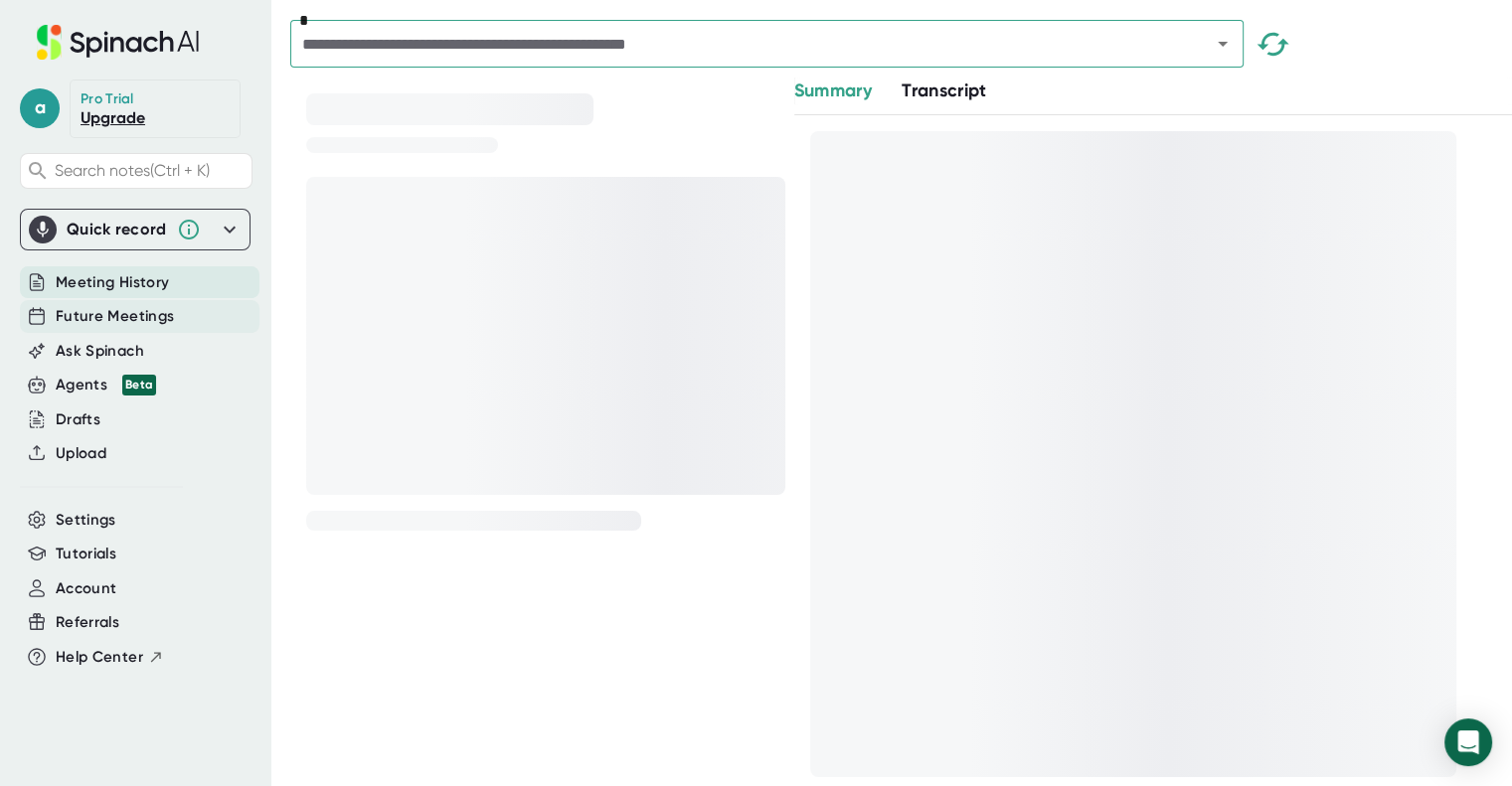 click on "Future Meetings" at bounding box center [139, 316] 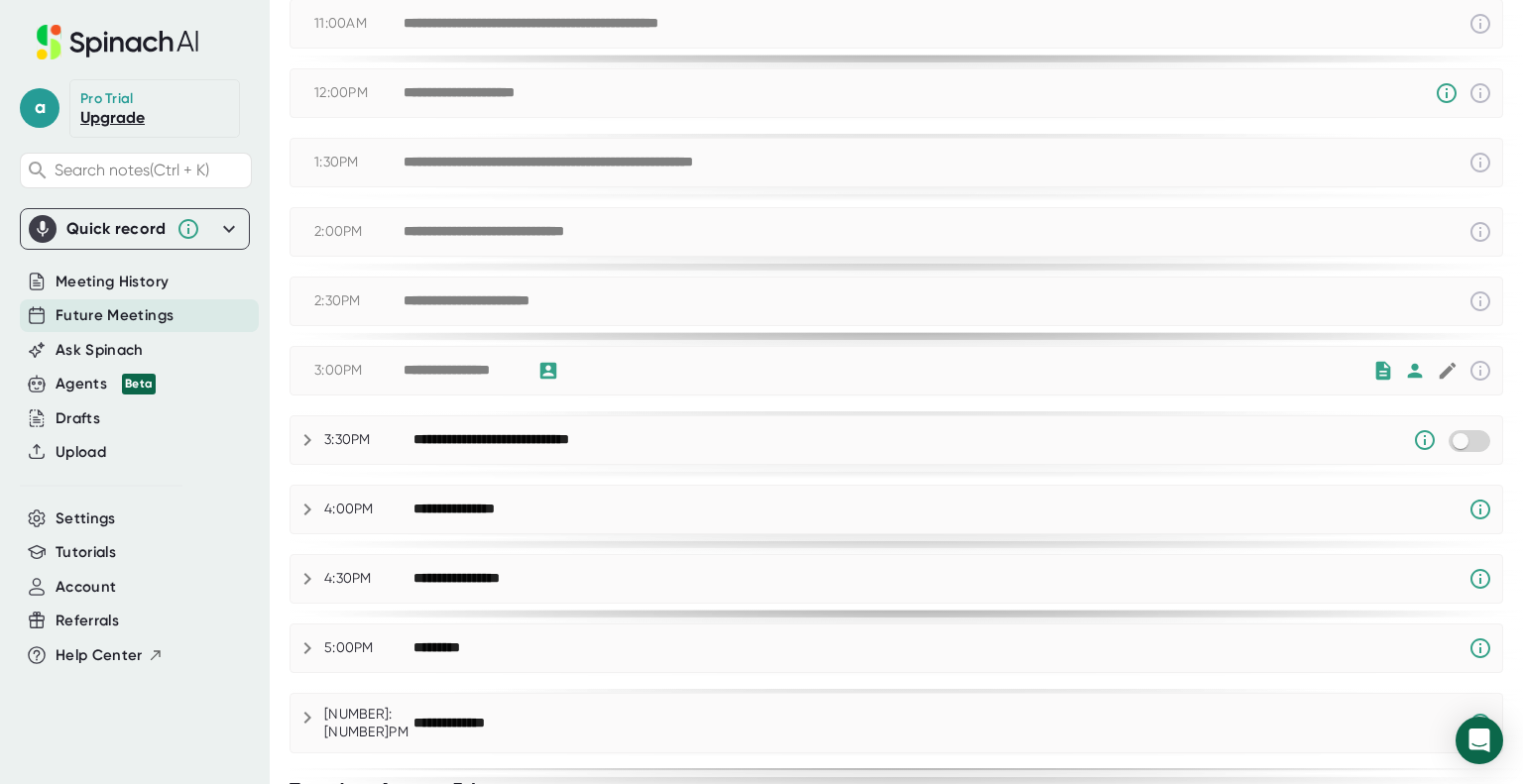 scroll, scrollTop: 620, scrollLeft: 0, axis: vertical 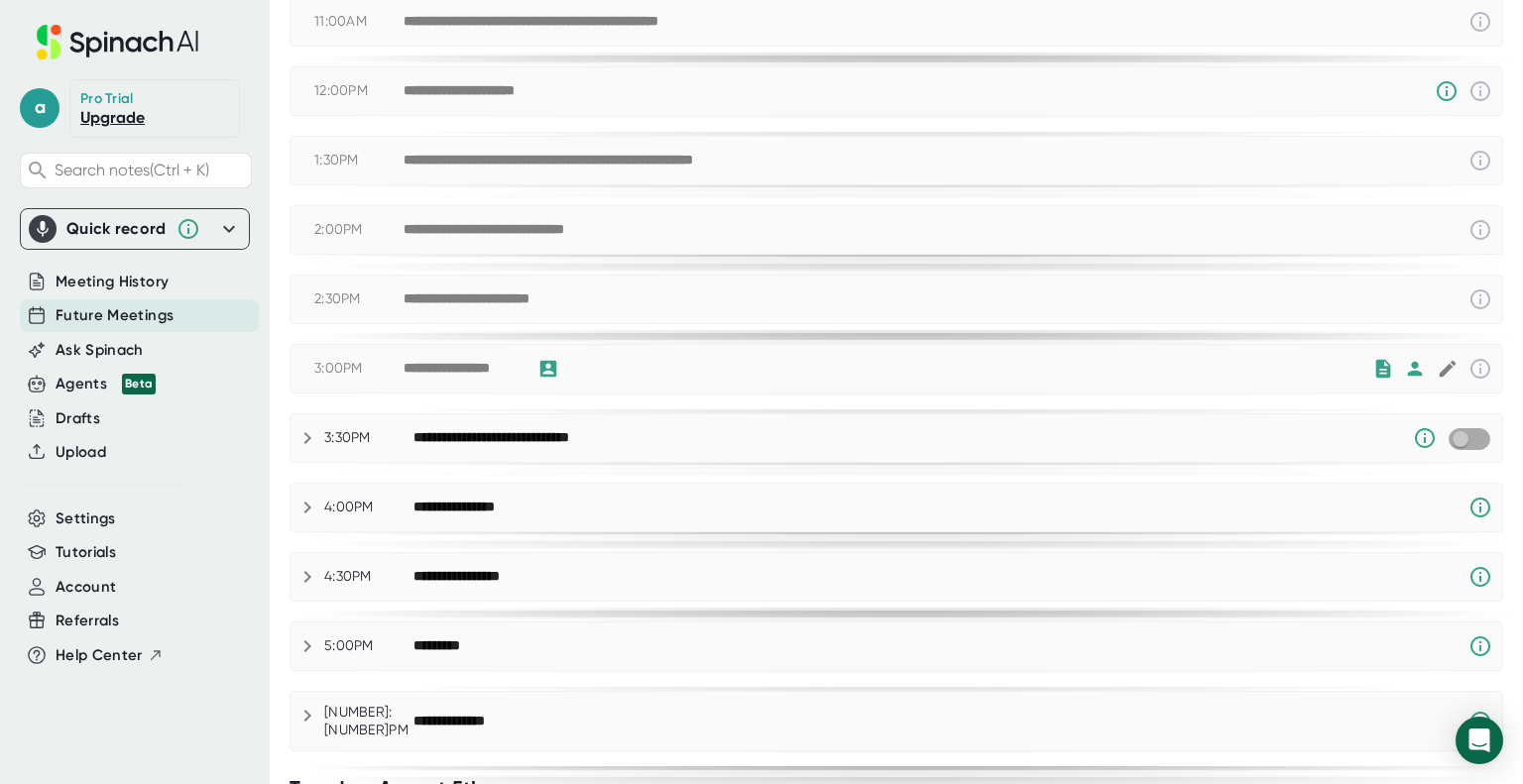 click at bounding box center (1460, 439) 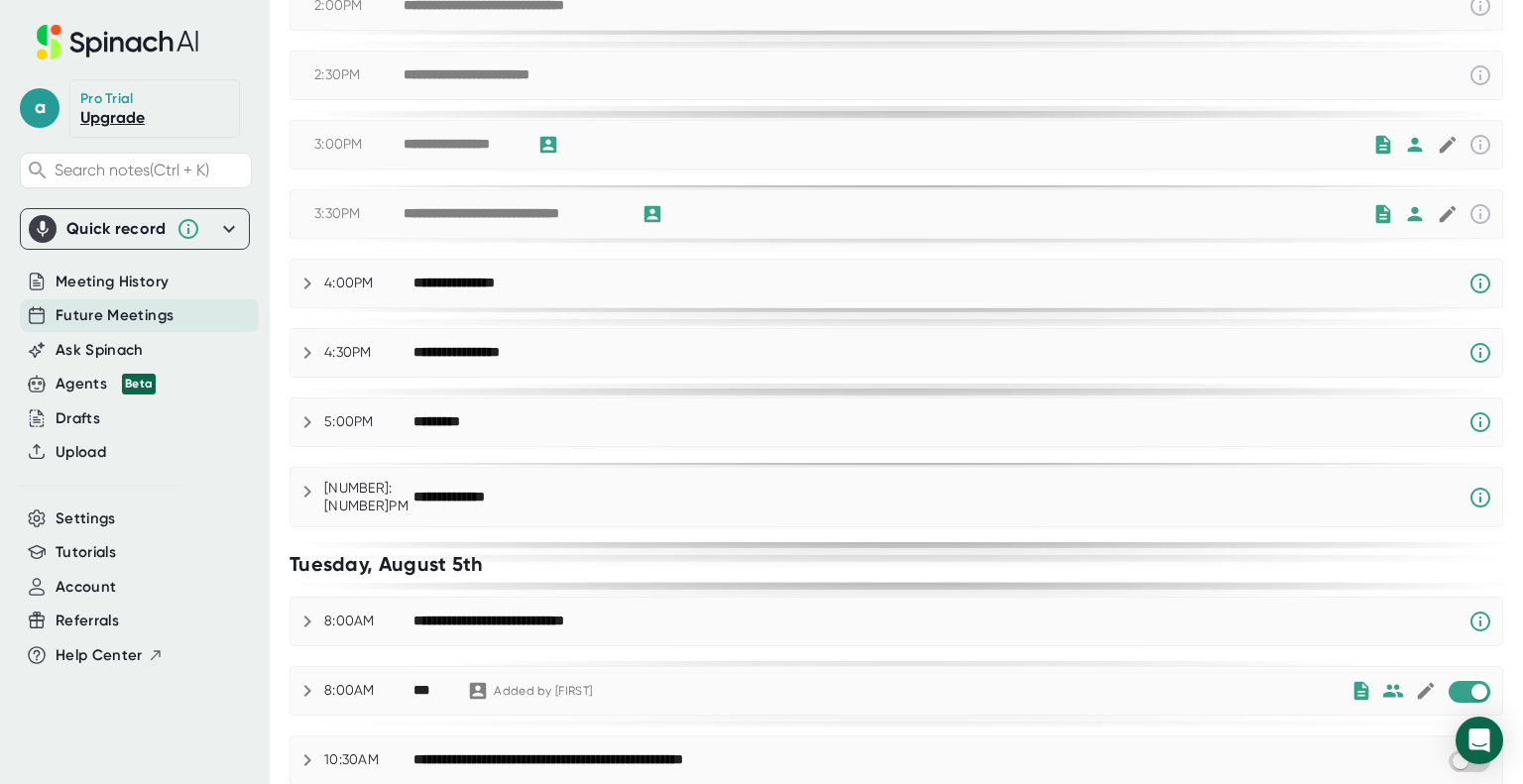 scroll, scrollTop: 888, scrollLeft: 0, axis: vertical 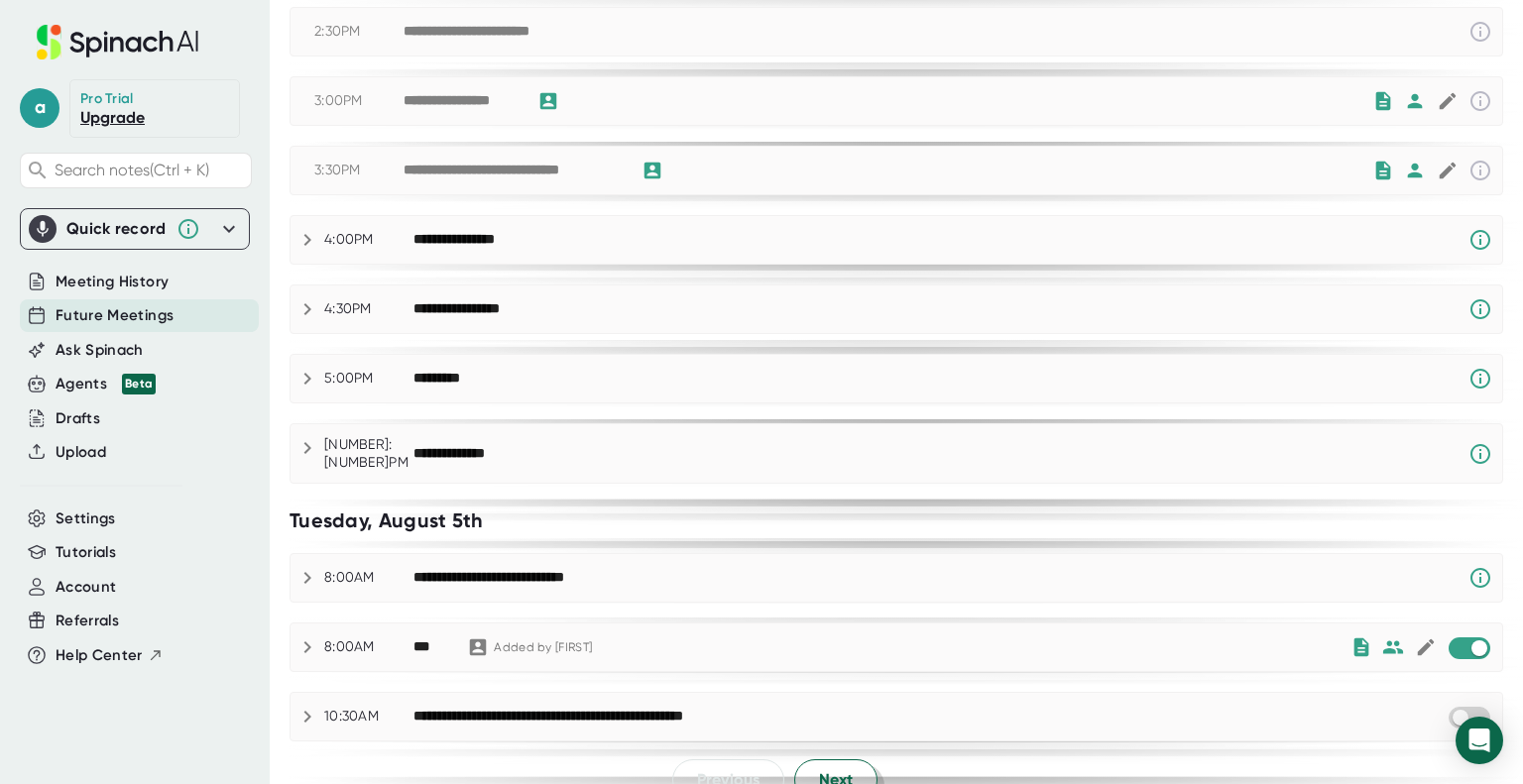 click on "Next" at bounding box center [836, 780] 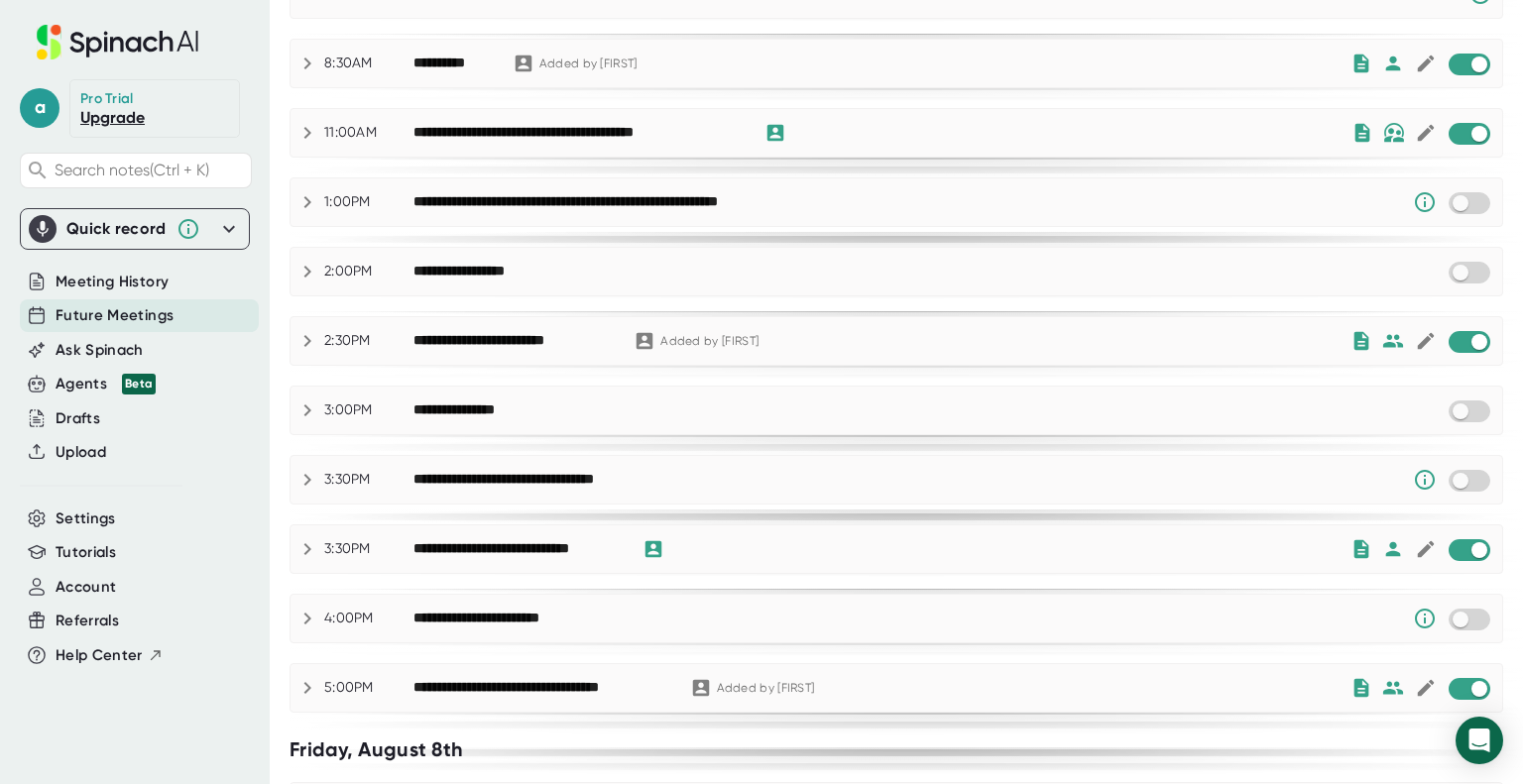 scroll, scrollTop: 886, scrollLeft: 0, axis: vertical 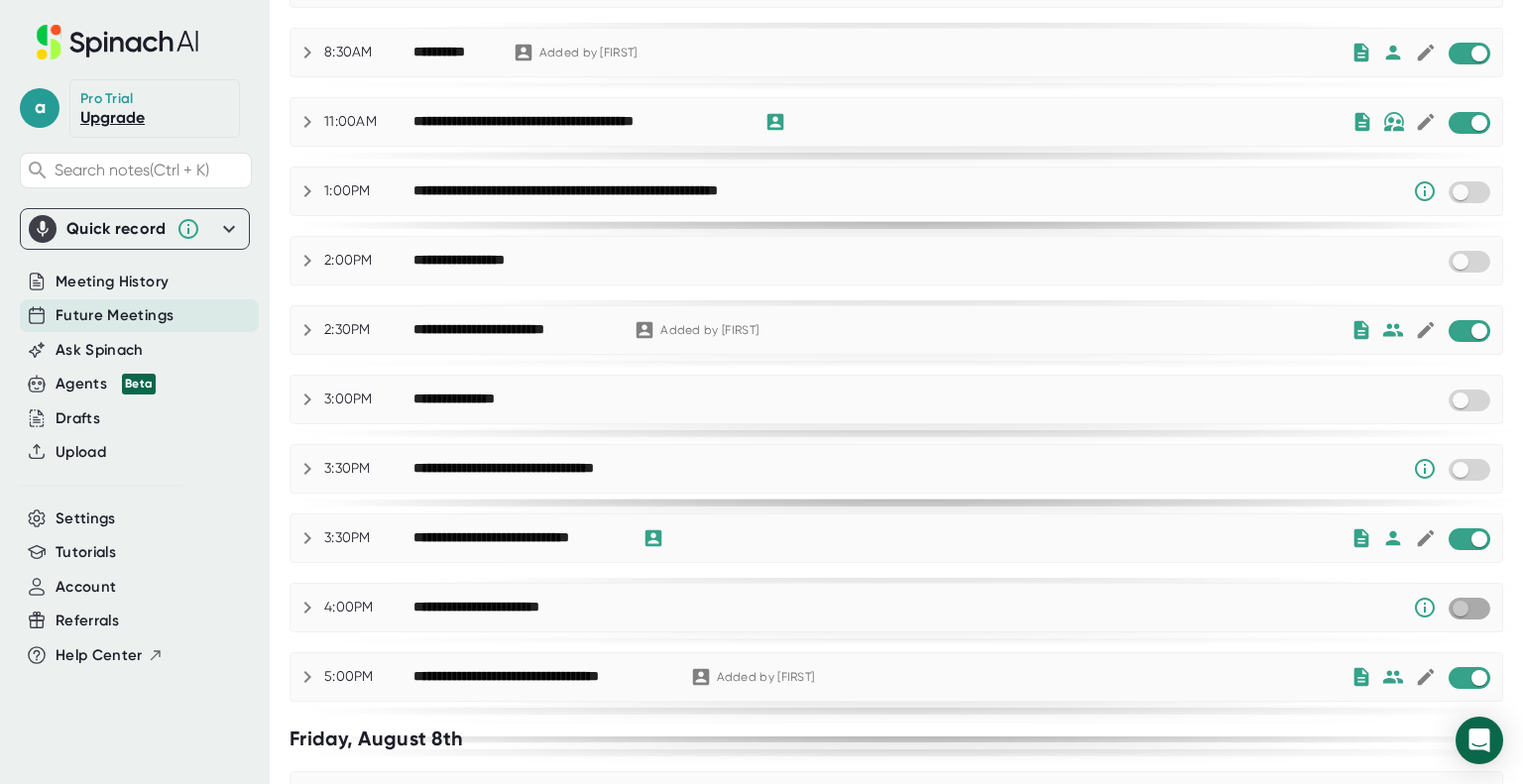 click at bounding box center [1460, 609] 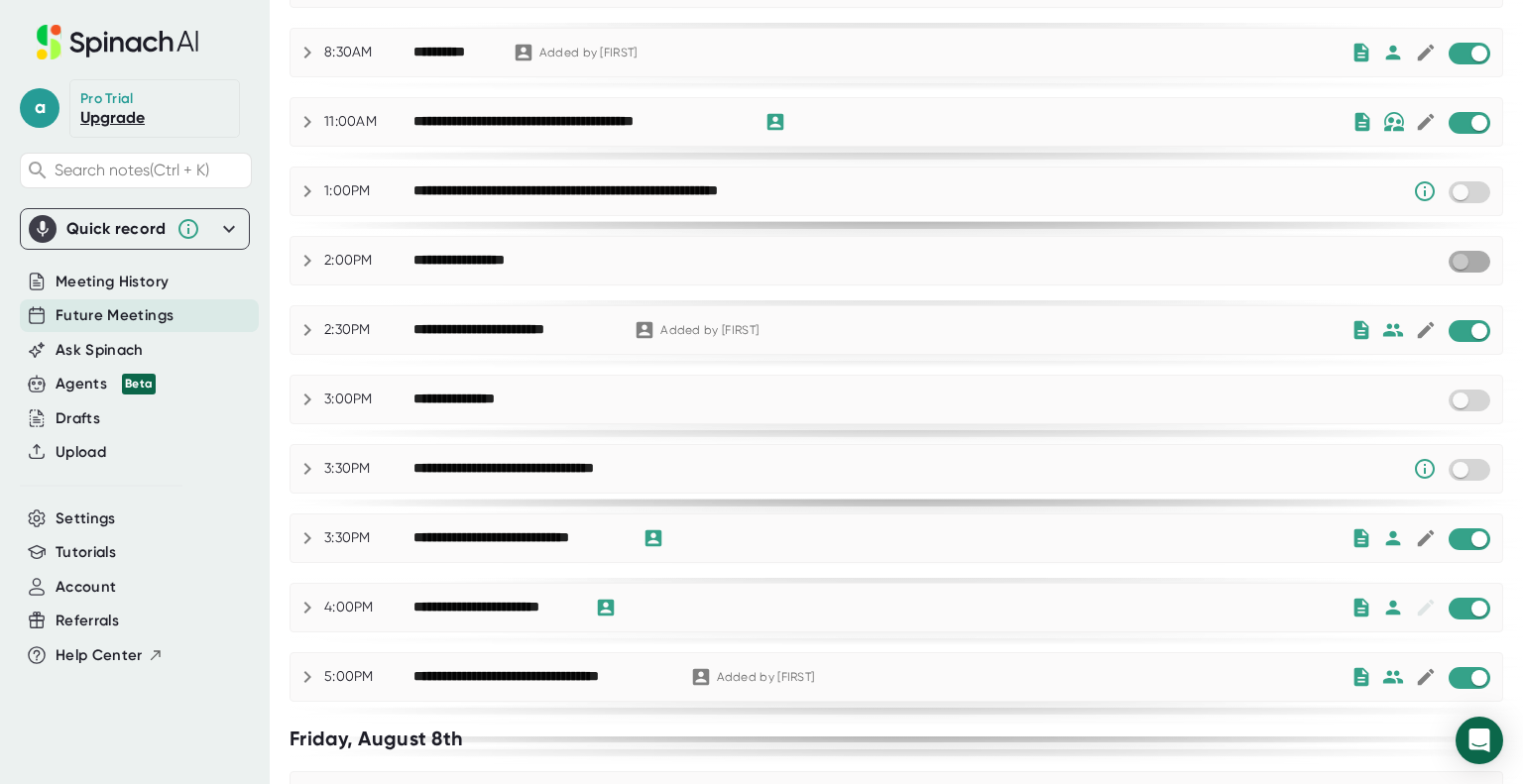 click at bounding box center (1460, 262) 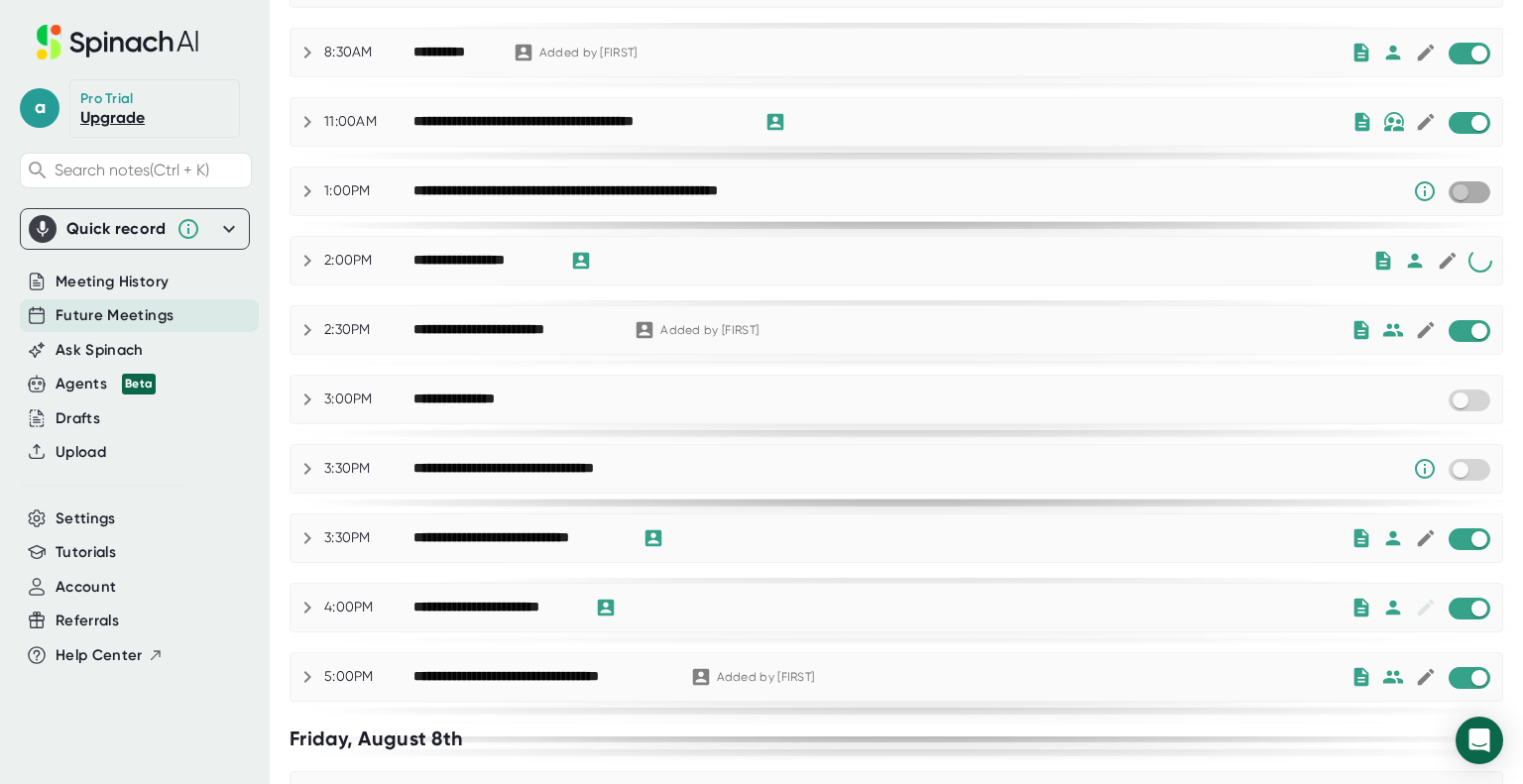 click at bounding box center [1460, 192] 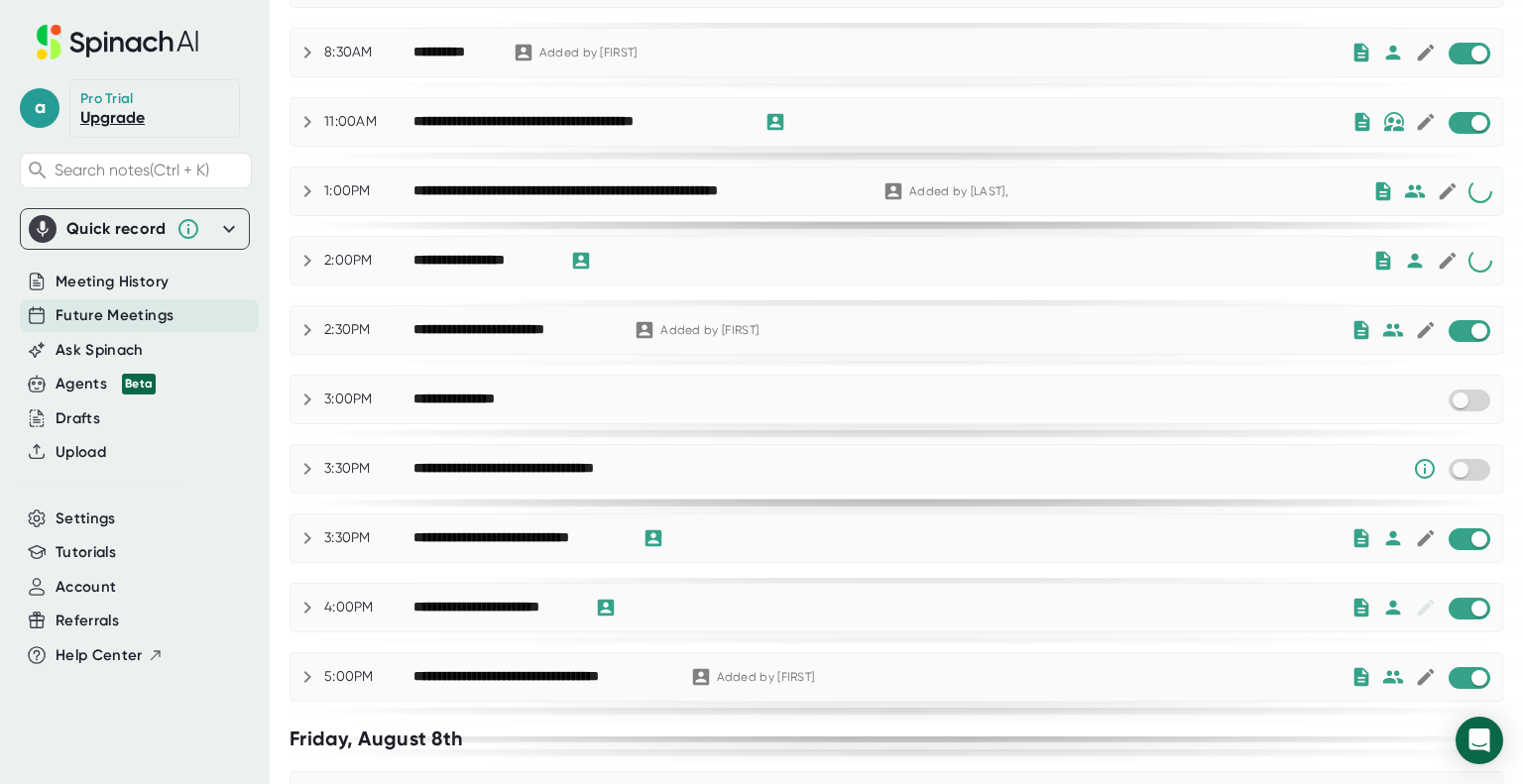 scroll, scrollTop: 987, scrollLeft: 0, axis: vertical 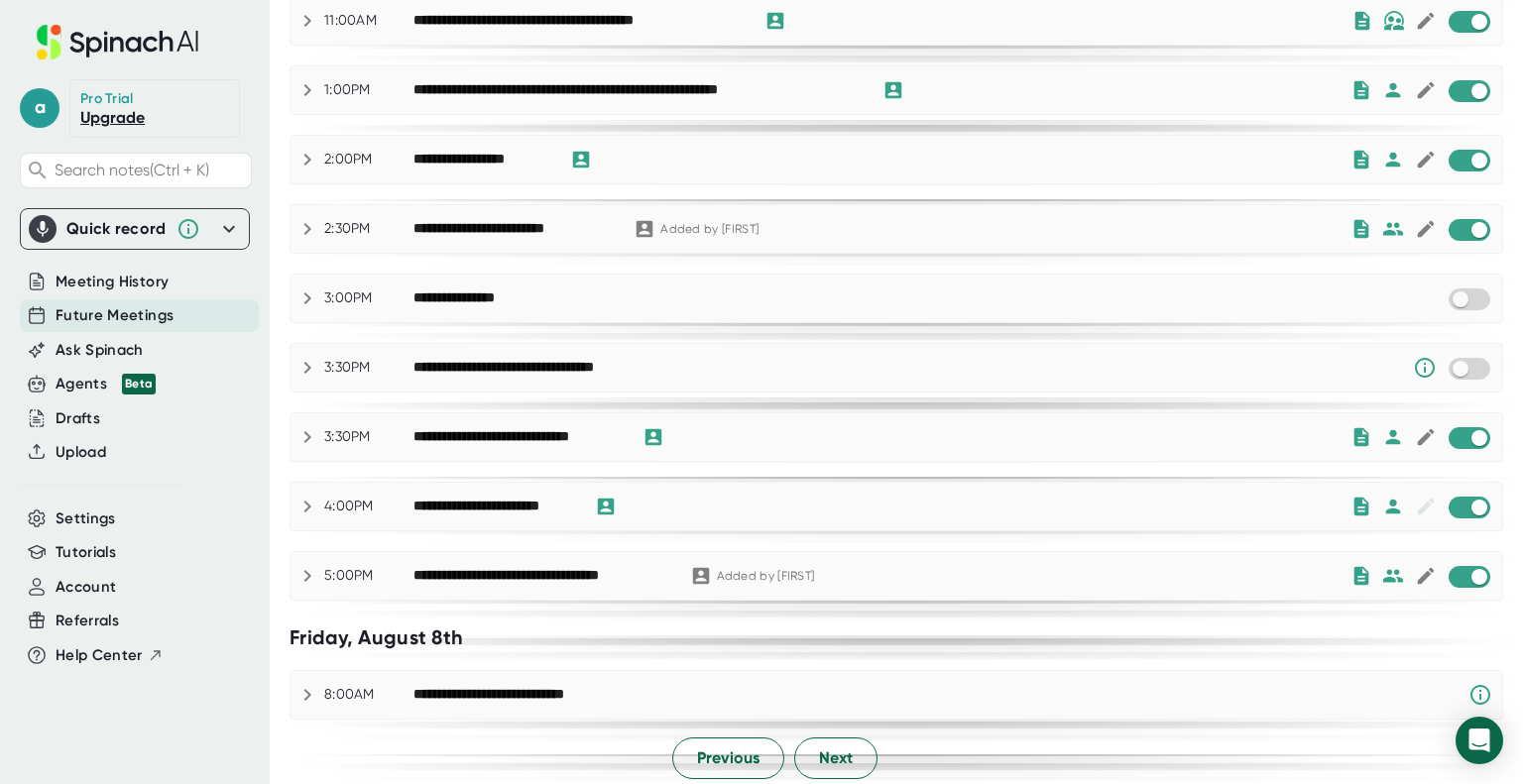 click 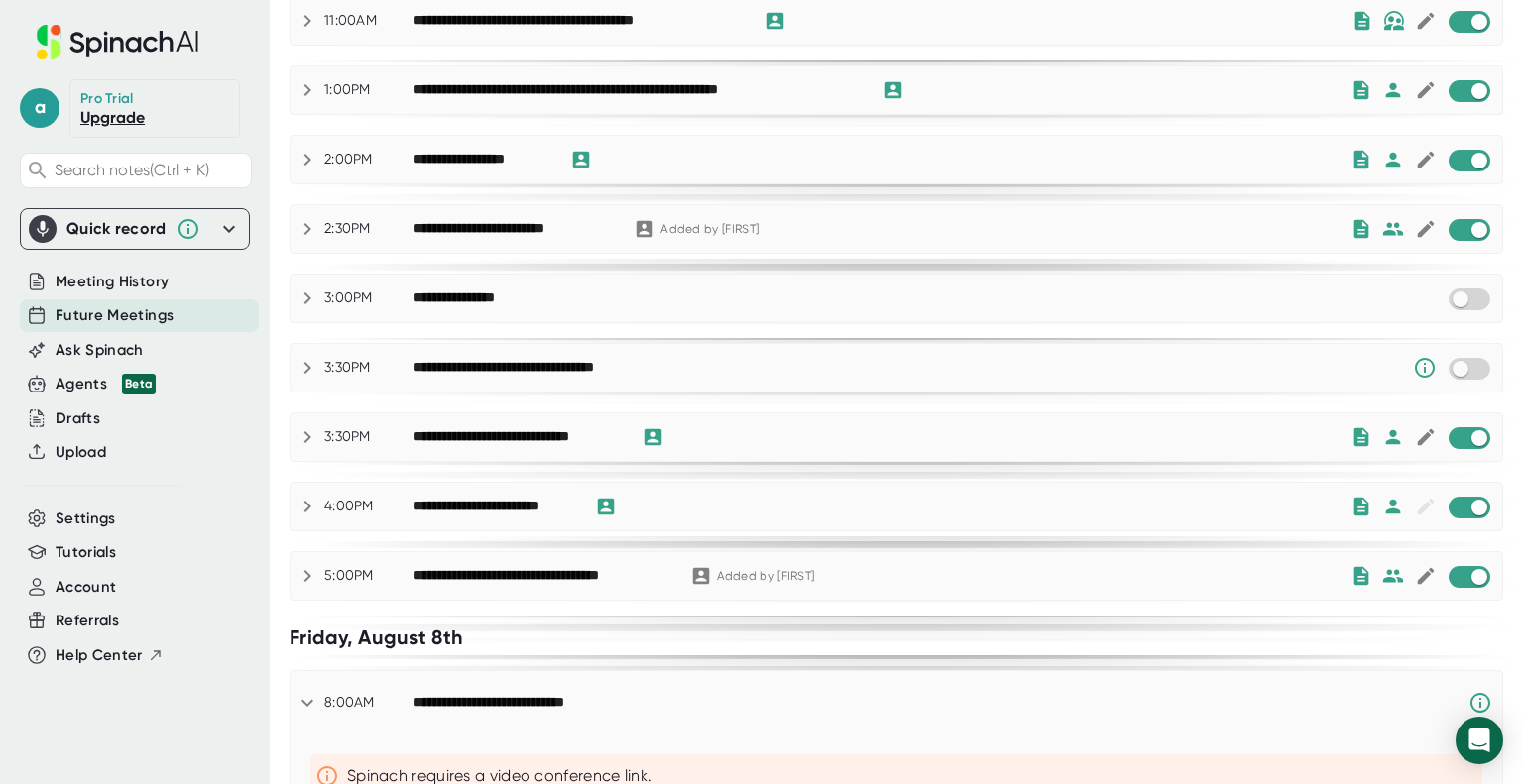 click 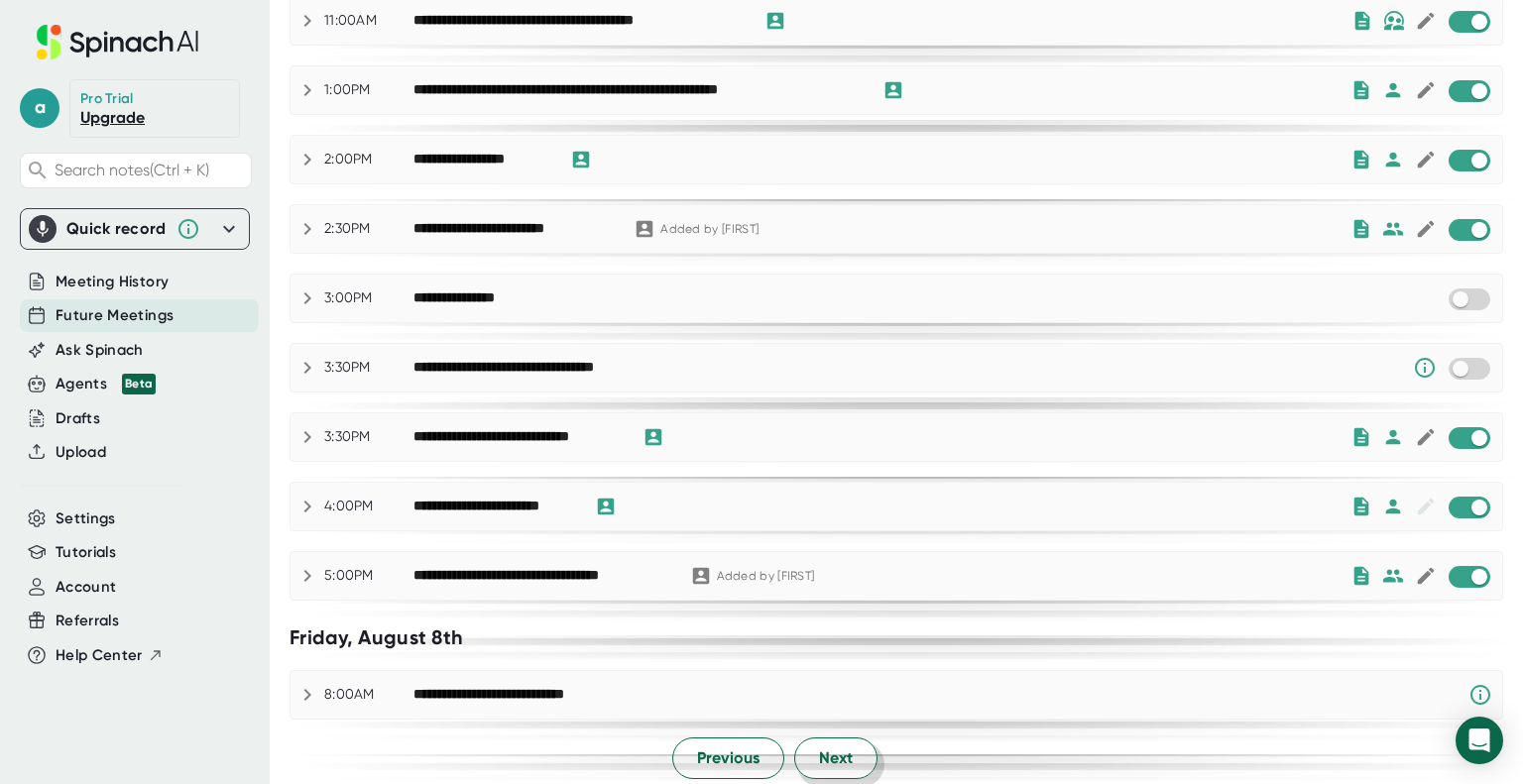 click on "Next" at bounding box center (836, 758) 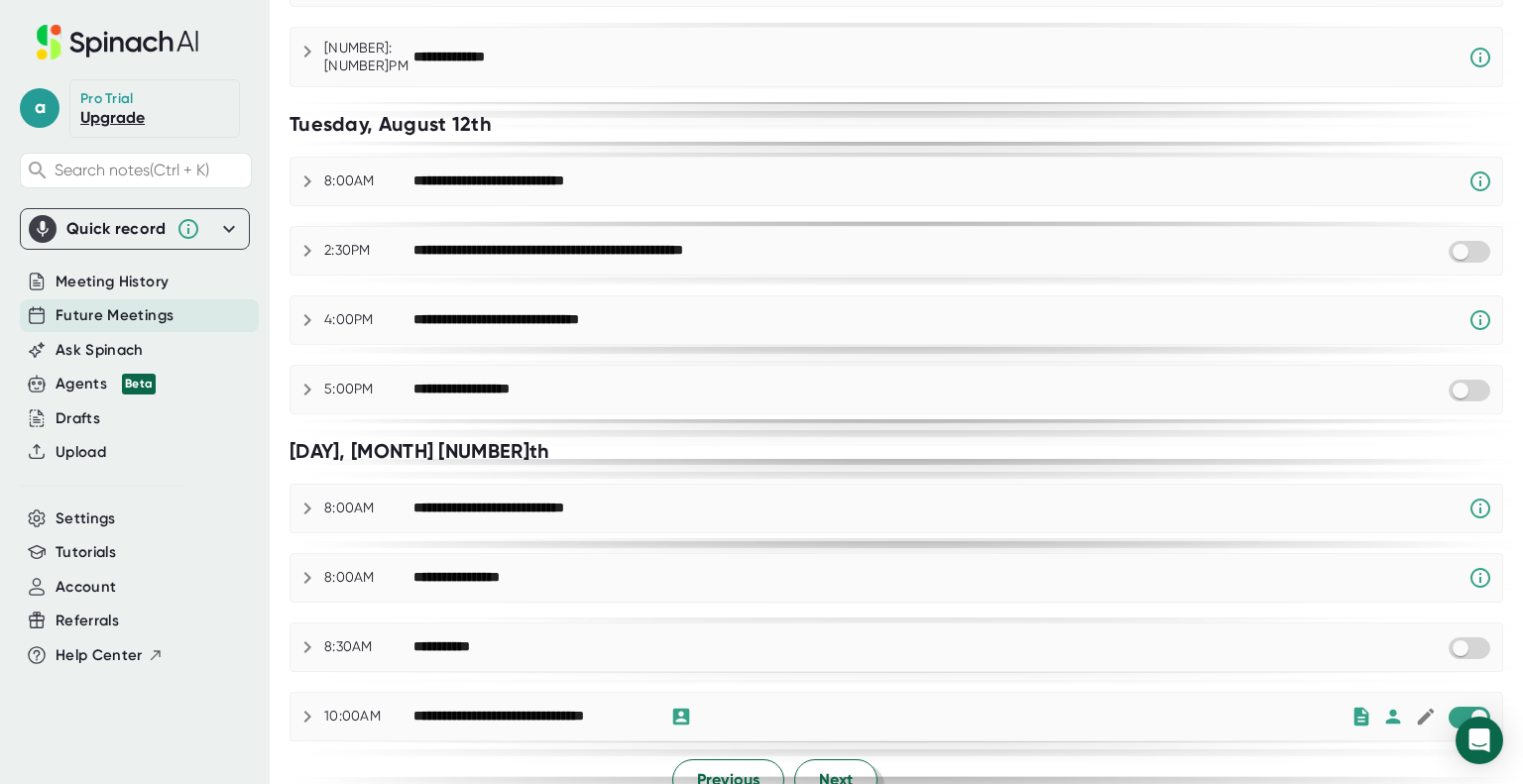 scroll, scrollTop: 0, scrollLeft: 0, axis: both 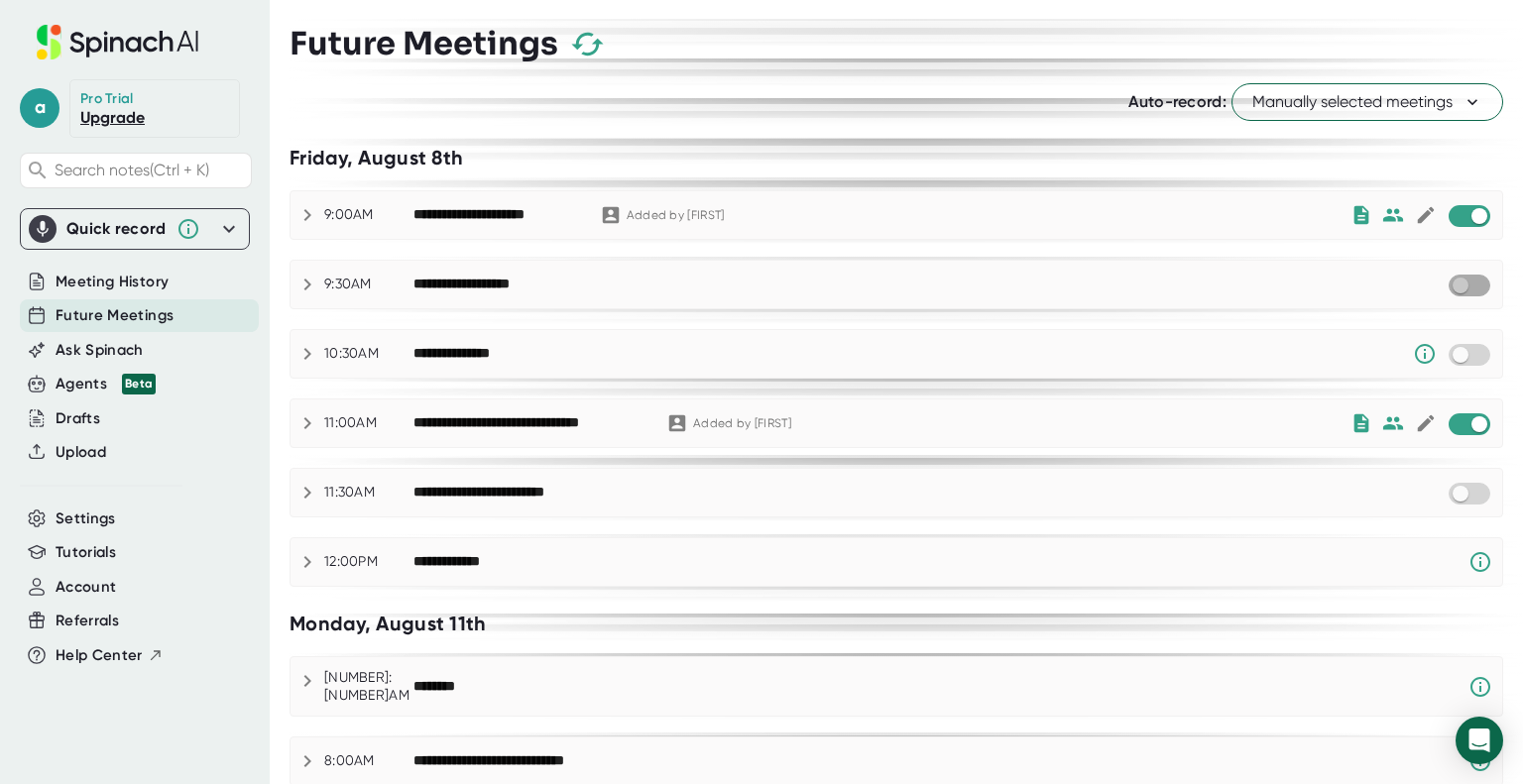 click at bounding box center [1460, 285] 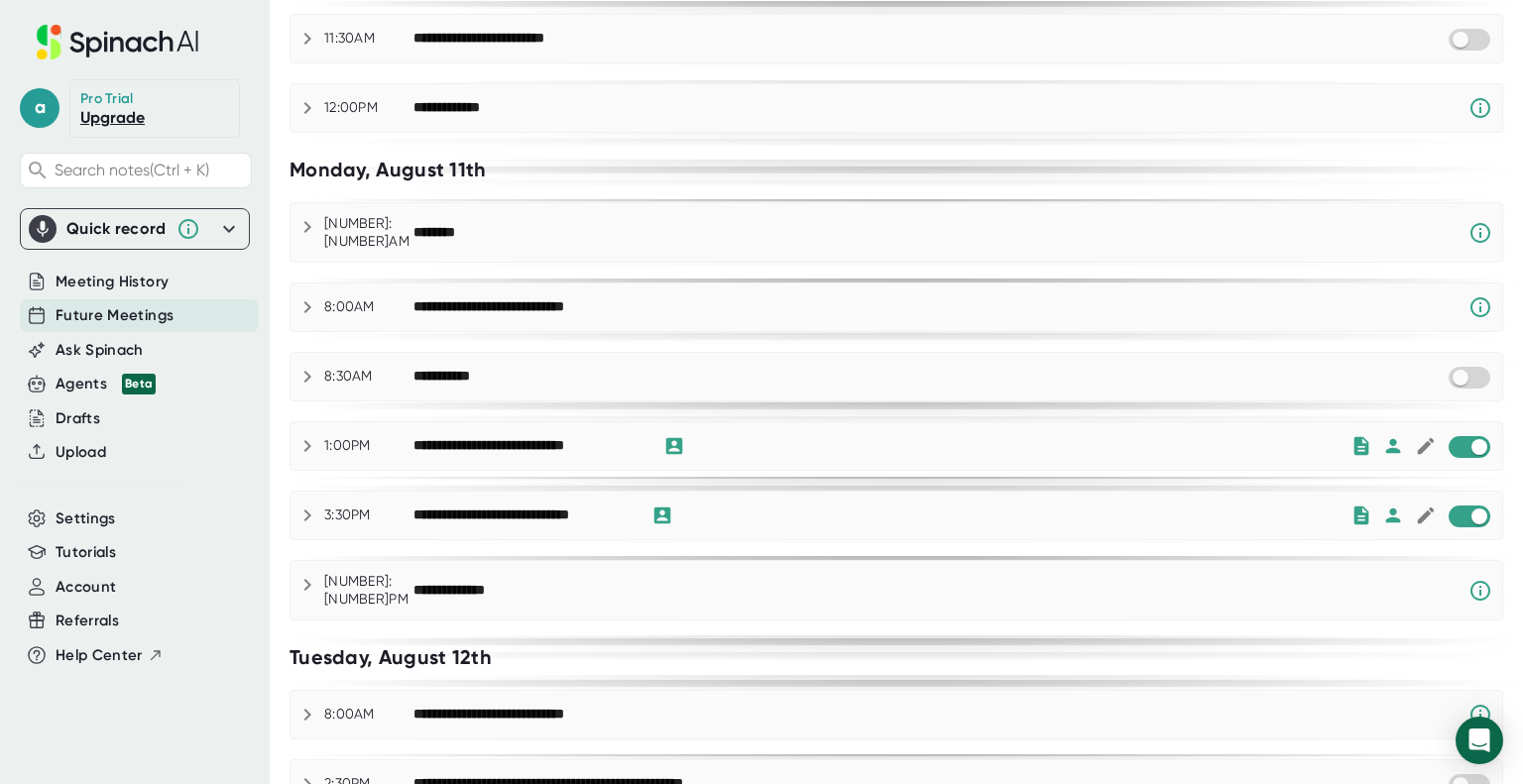 scroll, scrollTop: 460, scrollLeft: 0, axis: vertical 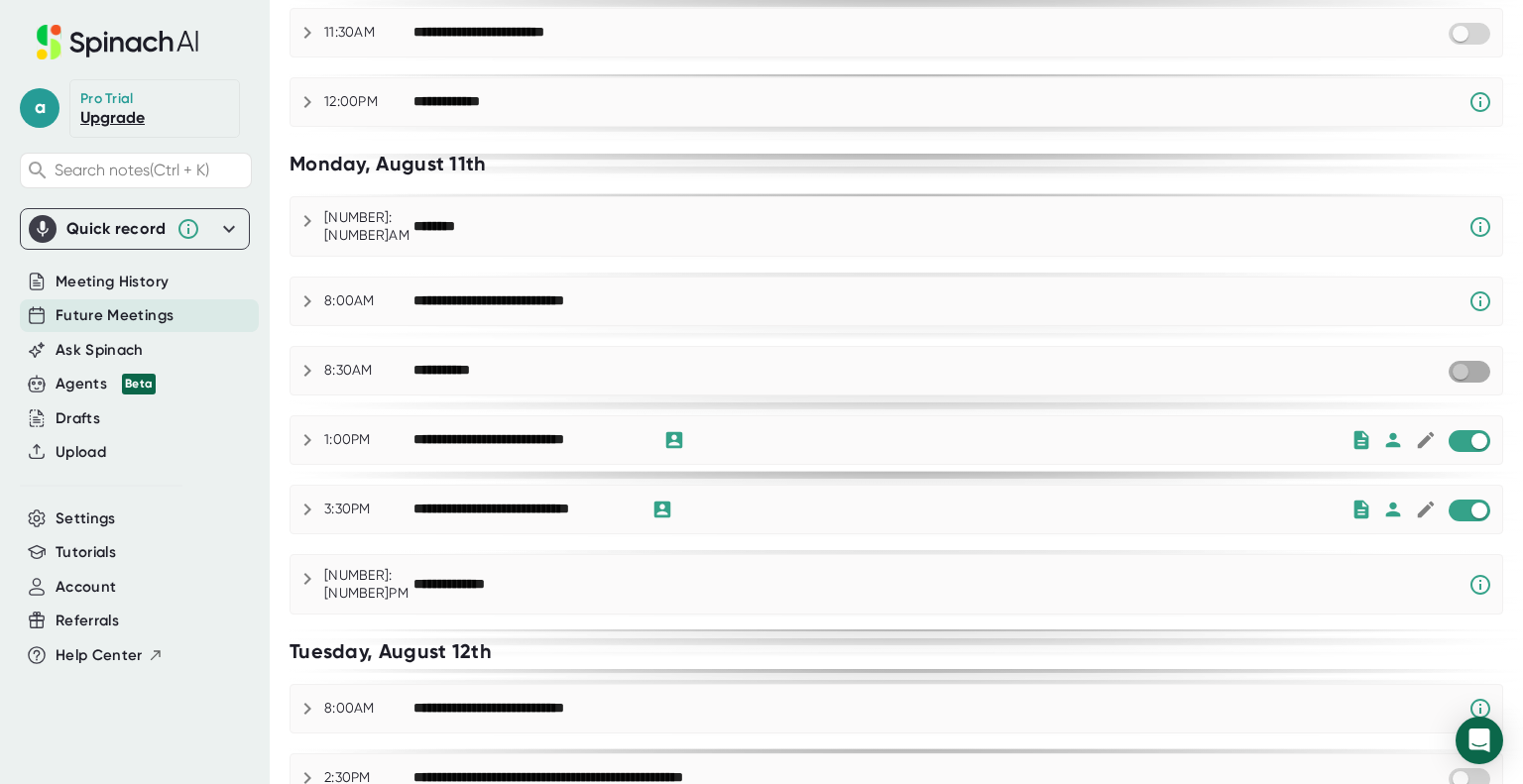 click at bounding box center [1460, 372] 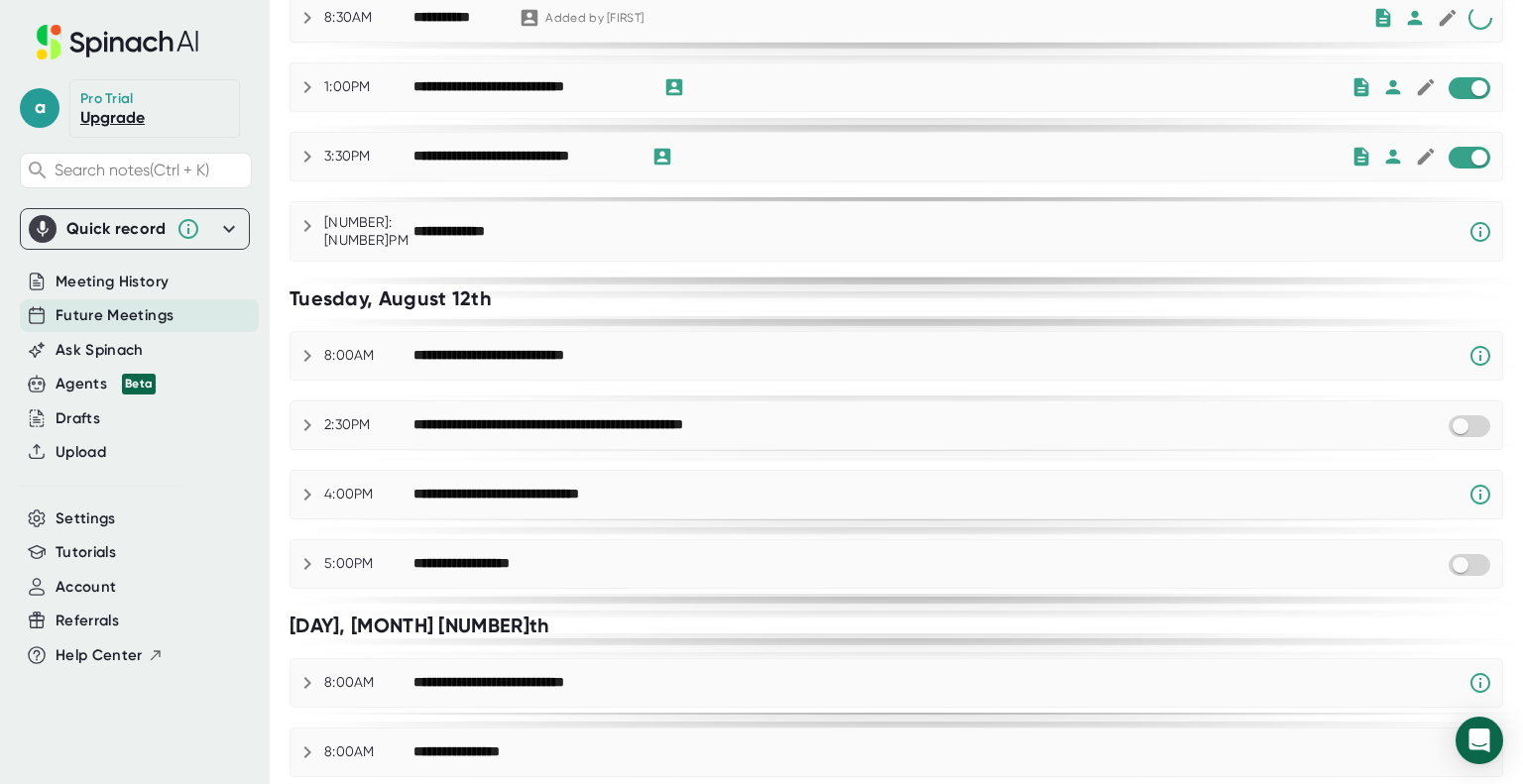 scroll, scrollTop: 824, scrollLeft: 0, axis: vertical 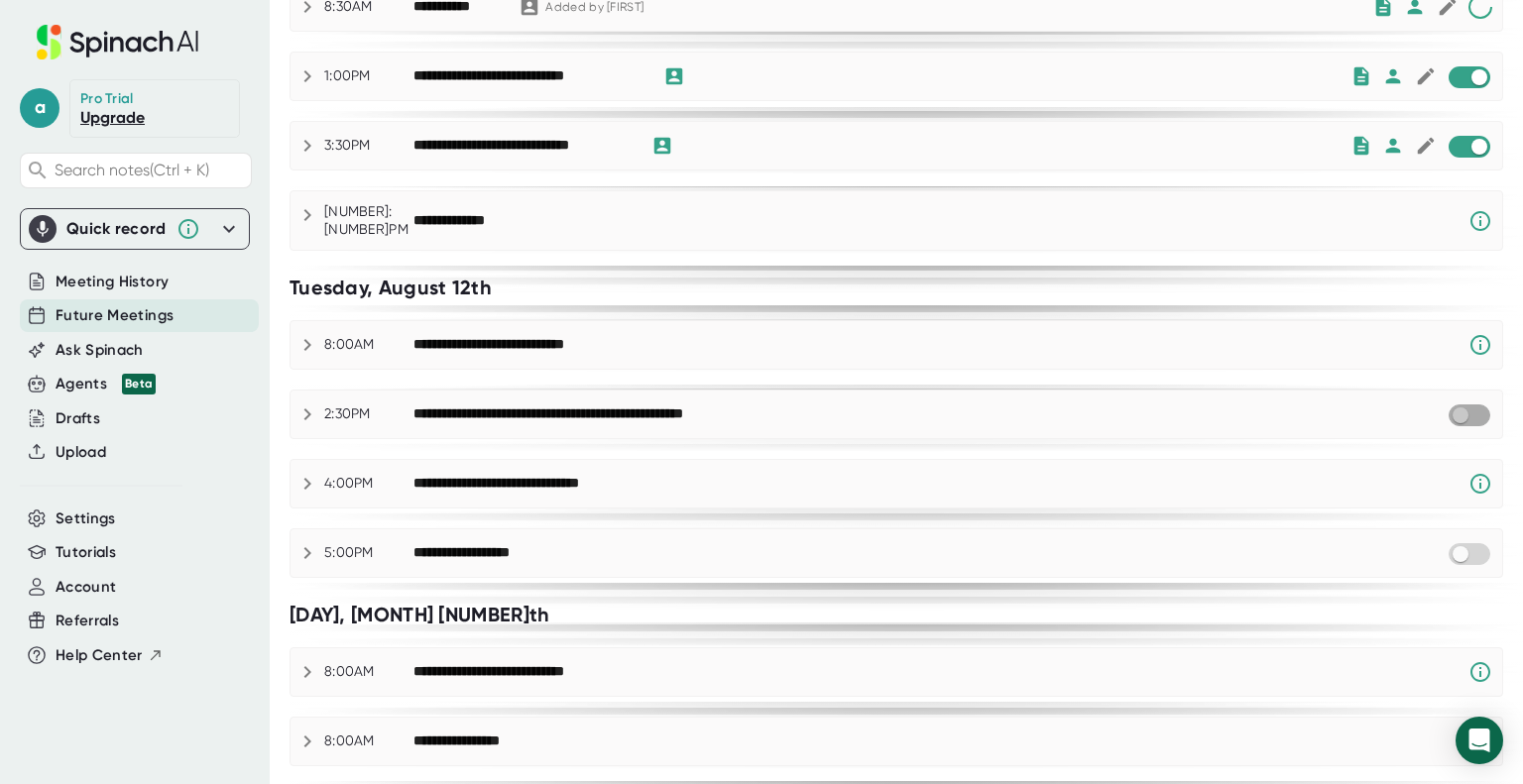 click at bounding box center (1460, 415) 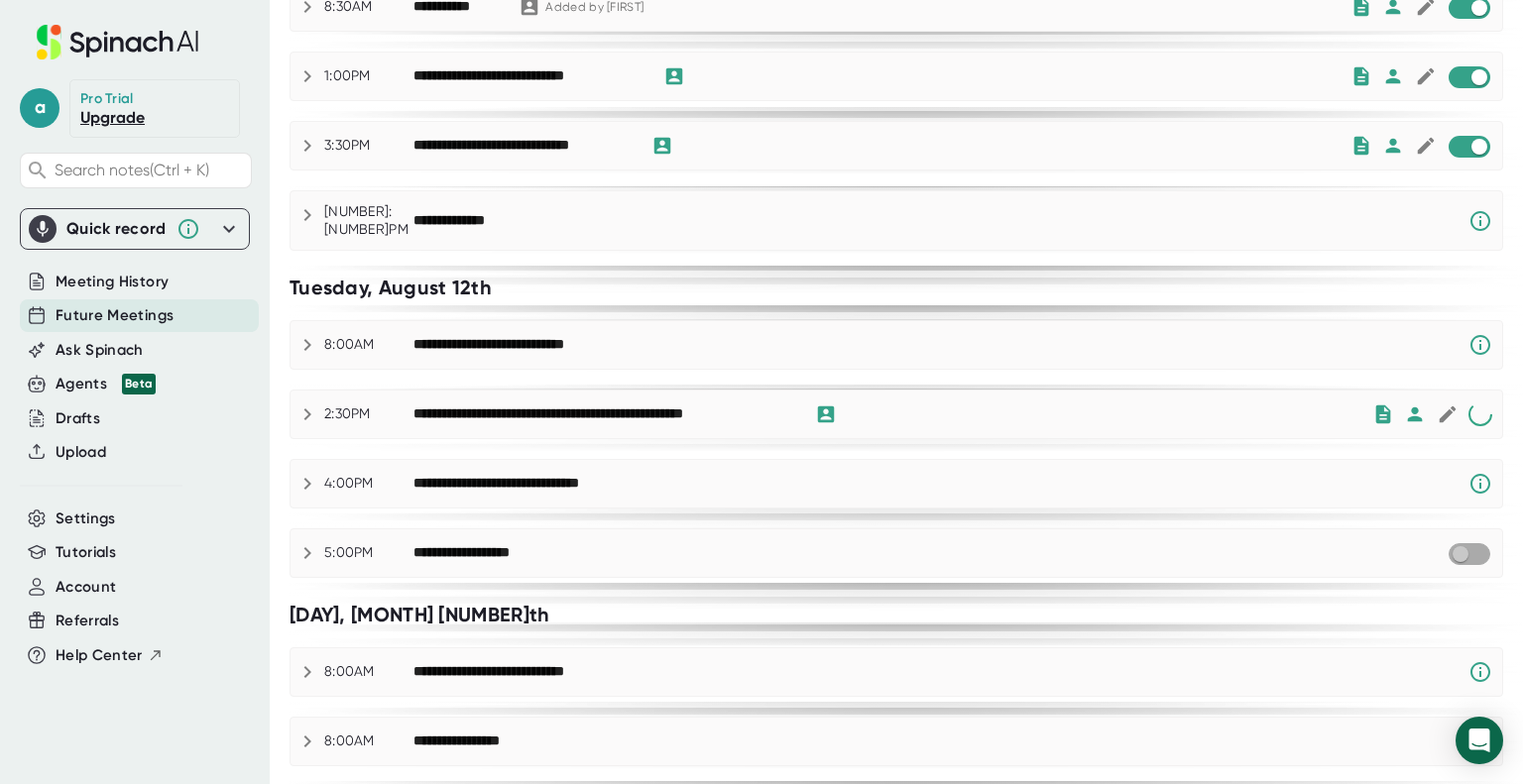 click at bounding box center (1460, 554) 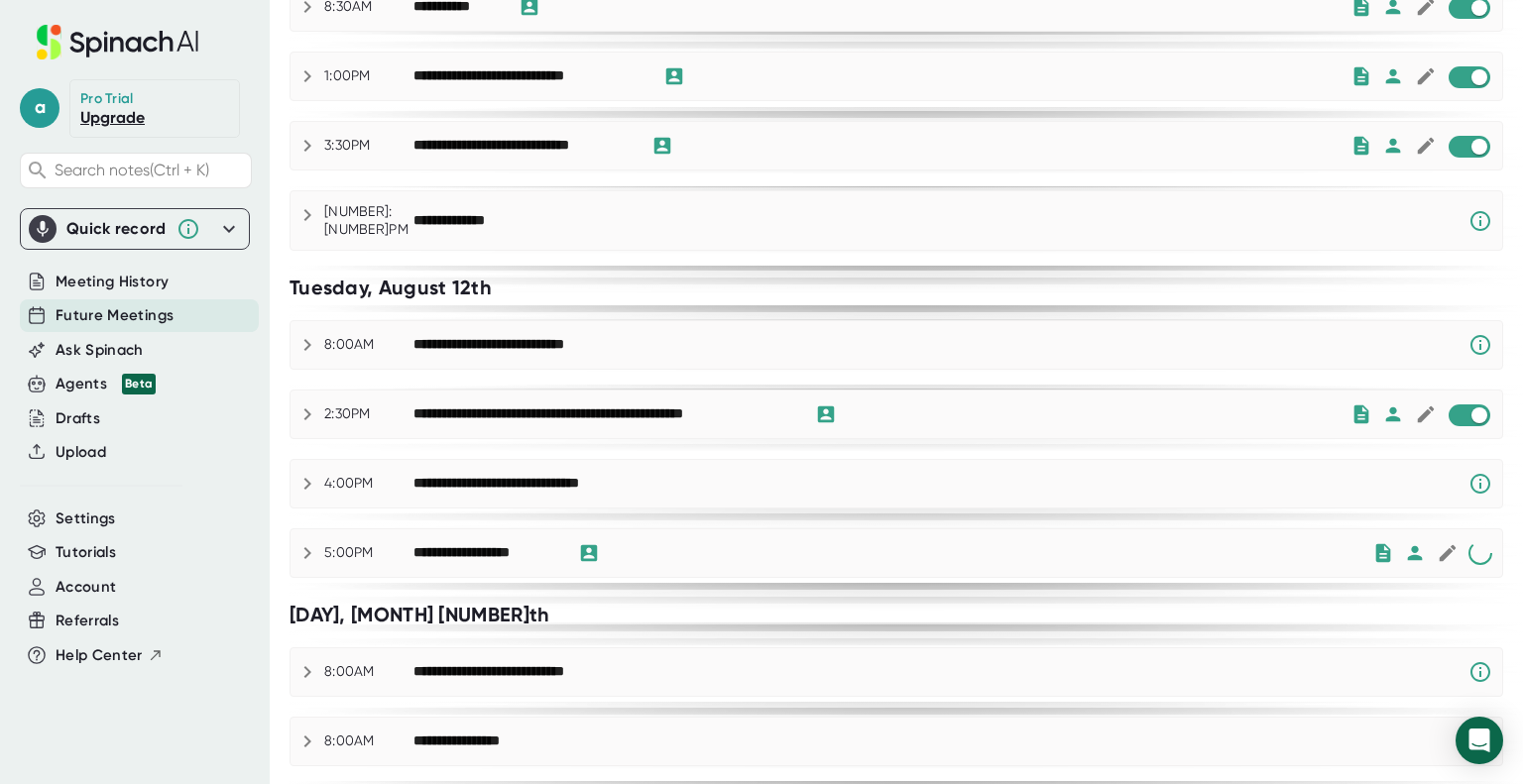 scroll, scrollTop: 987, scrollLeft: 0, axis: vertical 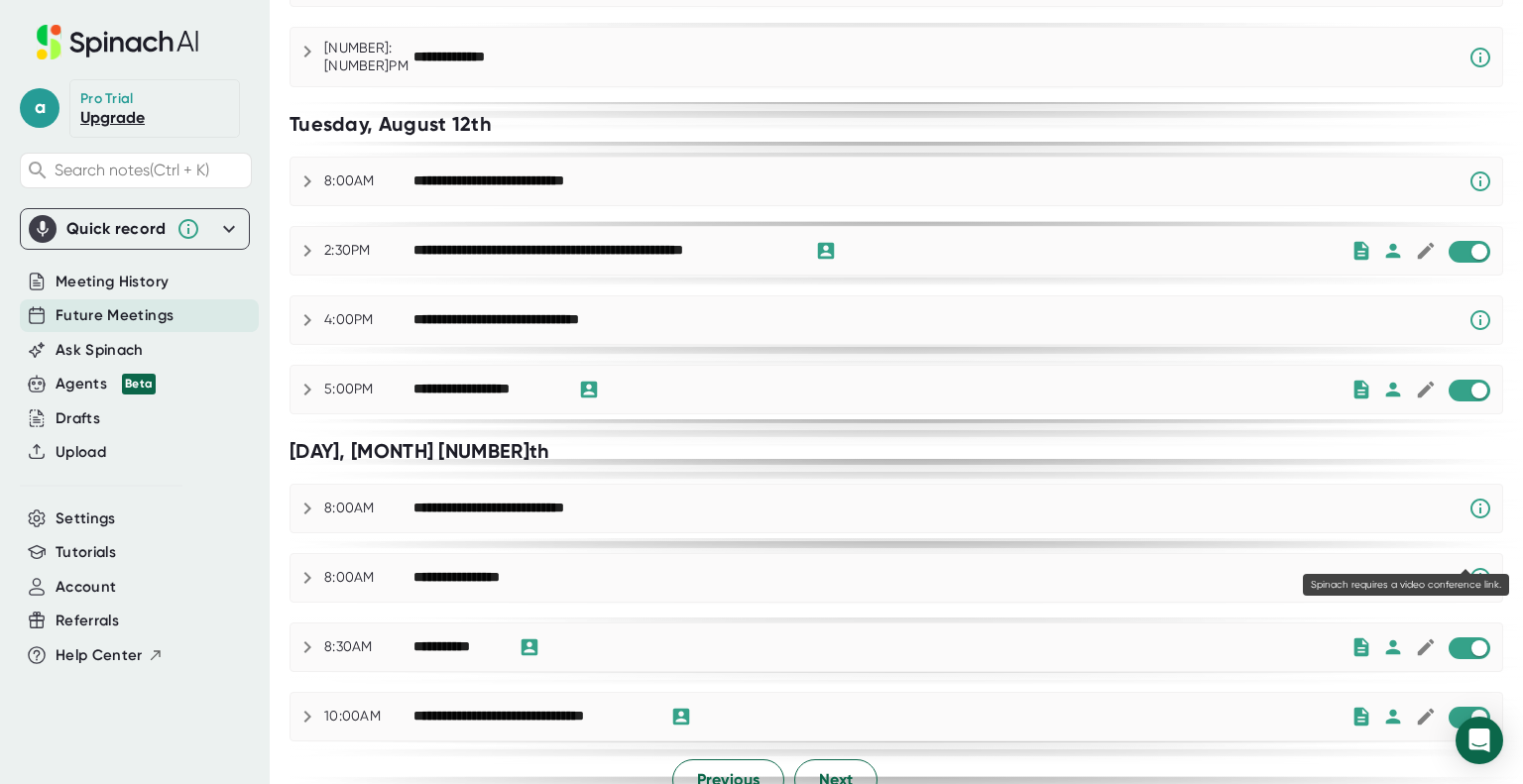 click 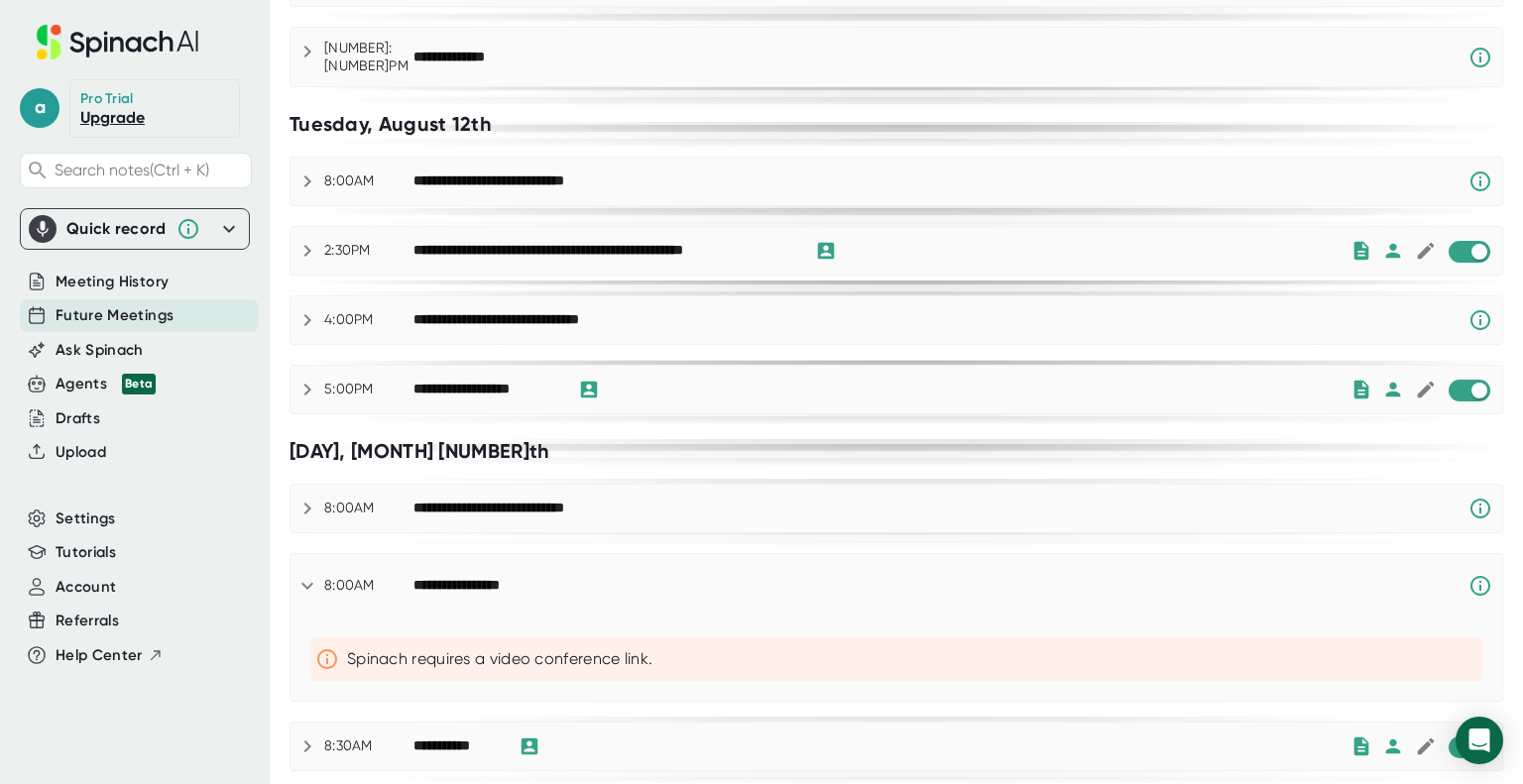 click 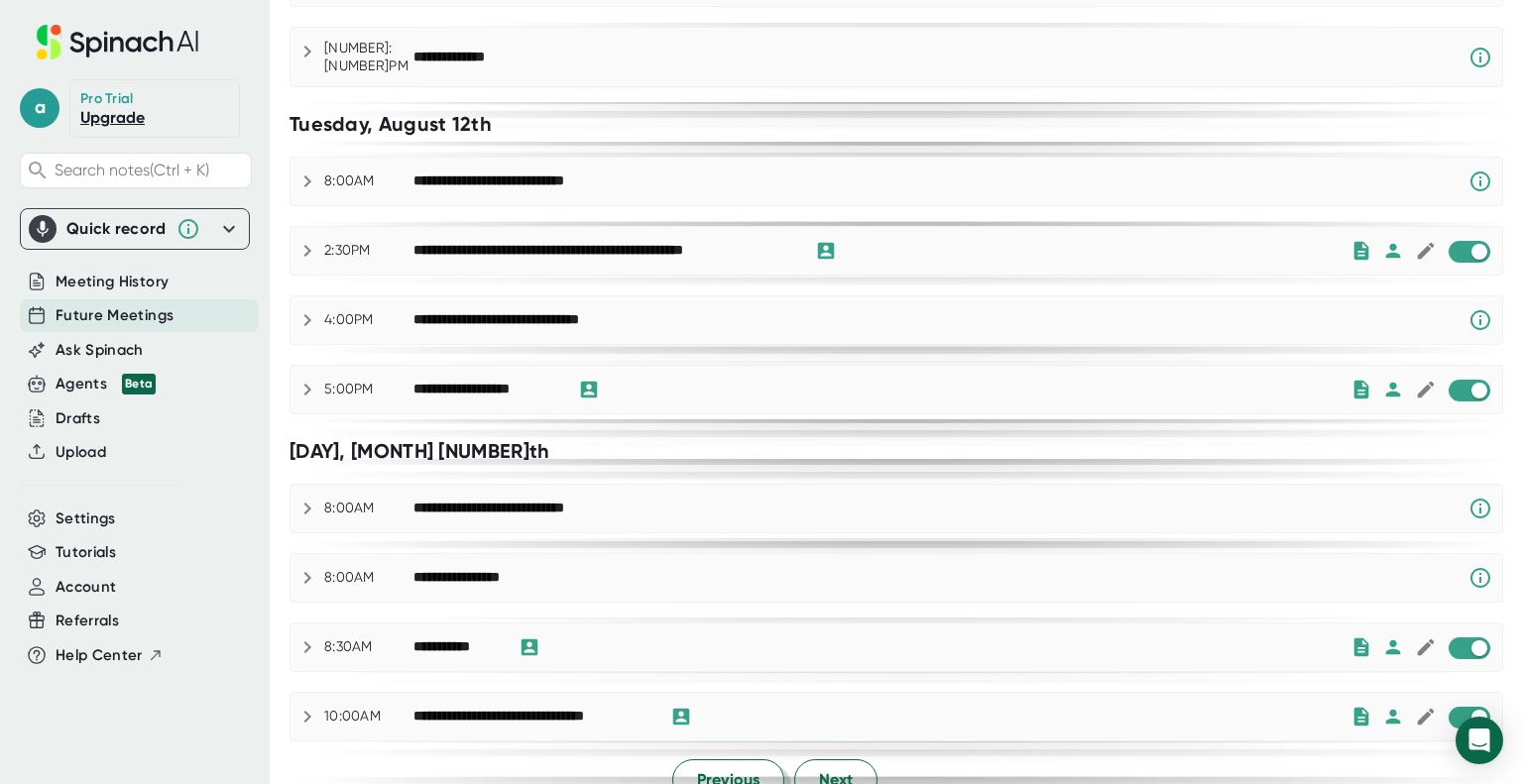 click on "Previous" at bounding box center [728, 780] 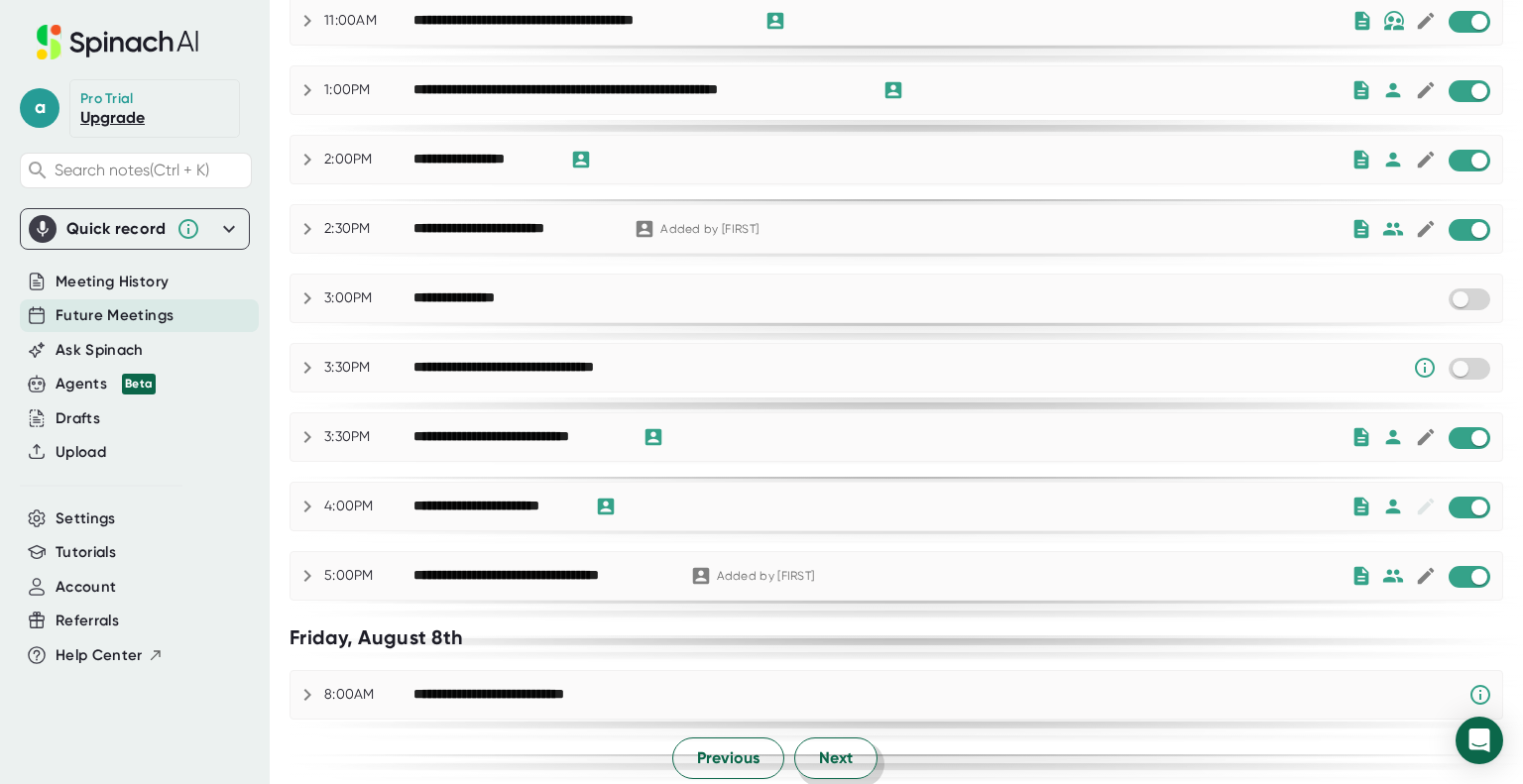 click on "Next" at bounding box center (836, 758) 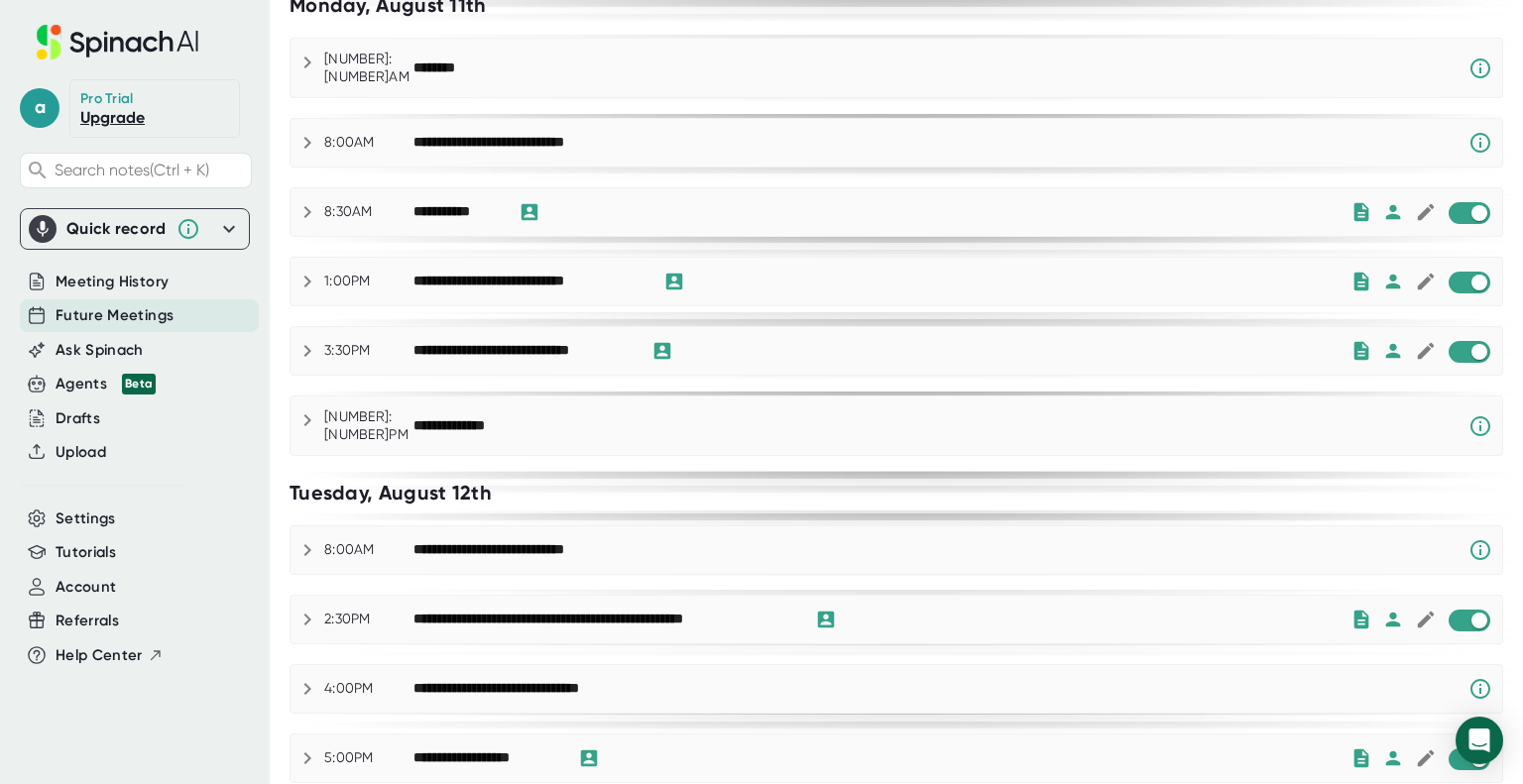 scroll, scrollTop: 987, scrollLeft: 0, axis: vertical 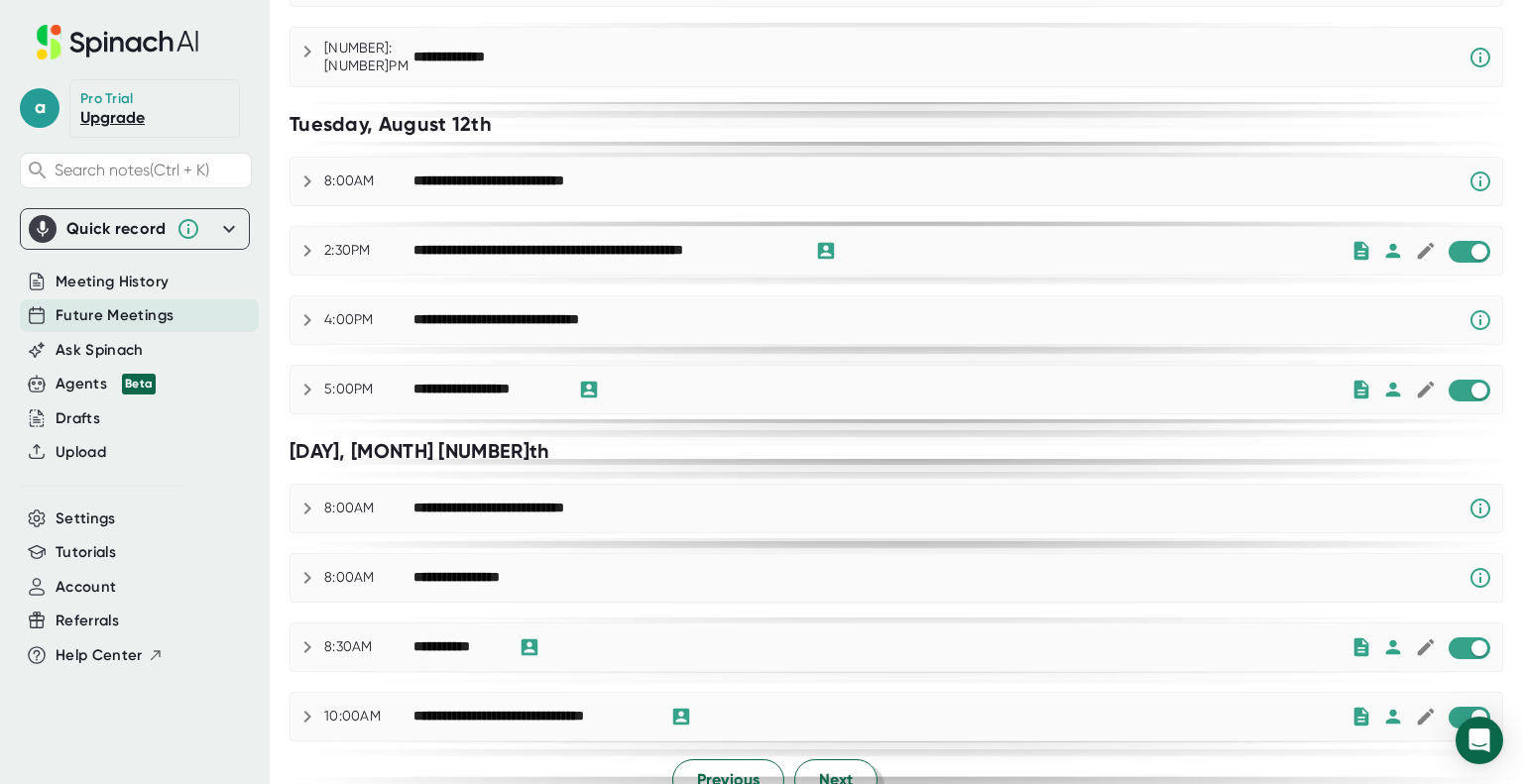 click on "Next" at bounding box center [836, 780] 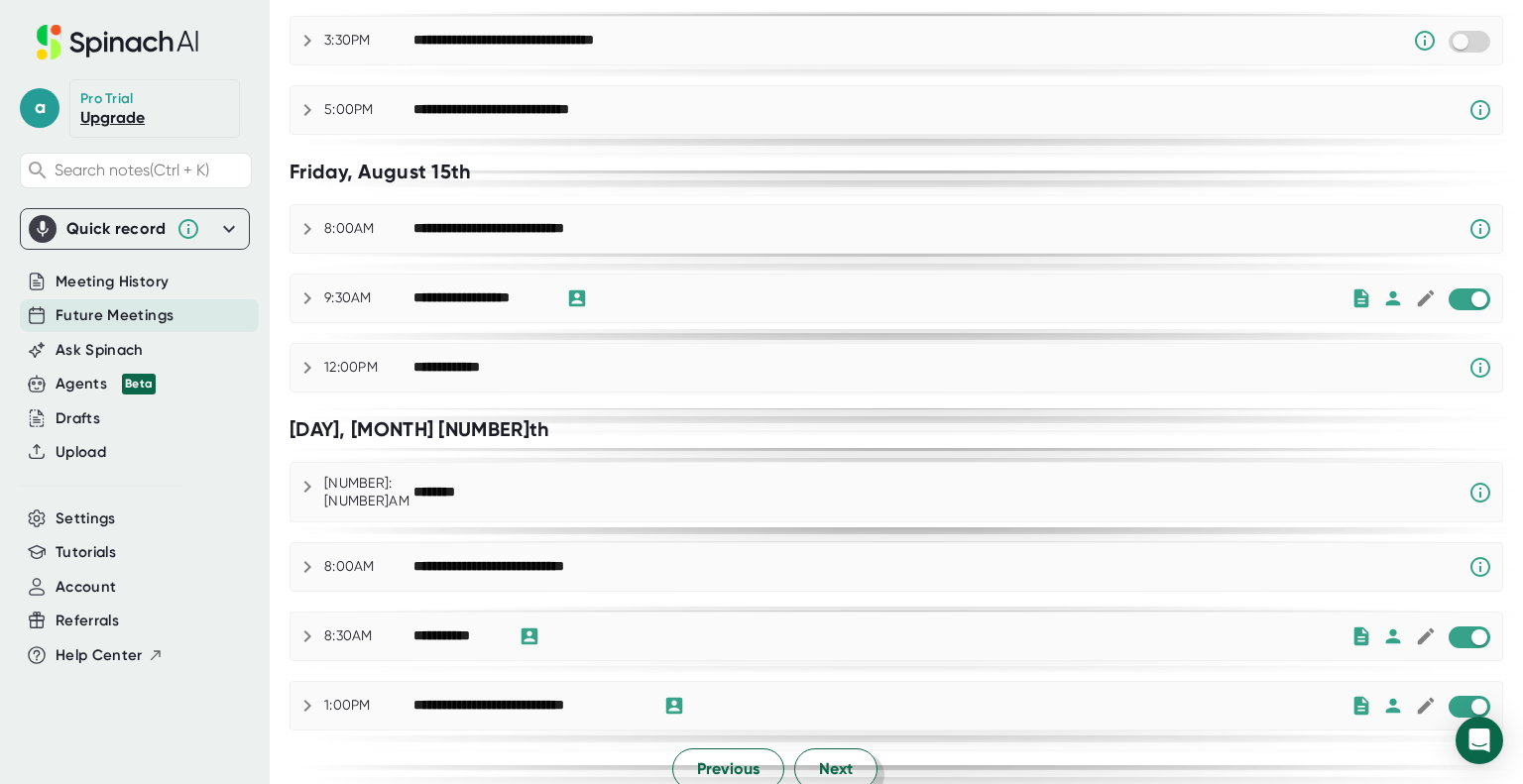 scroll, scrollTop: 0, scrollLeft: 0, axis: both 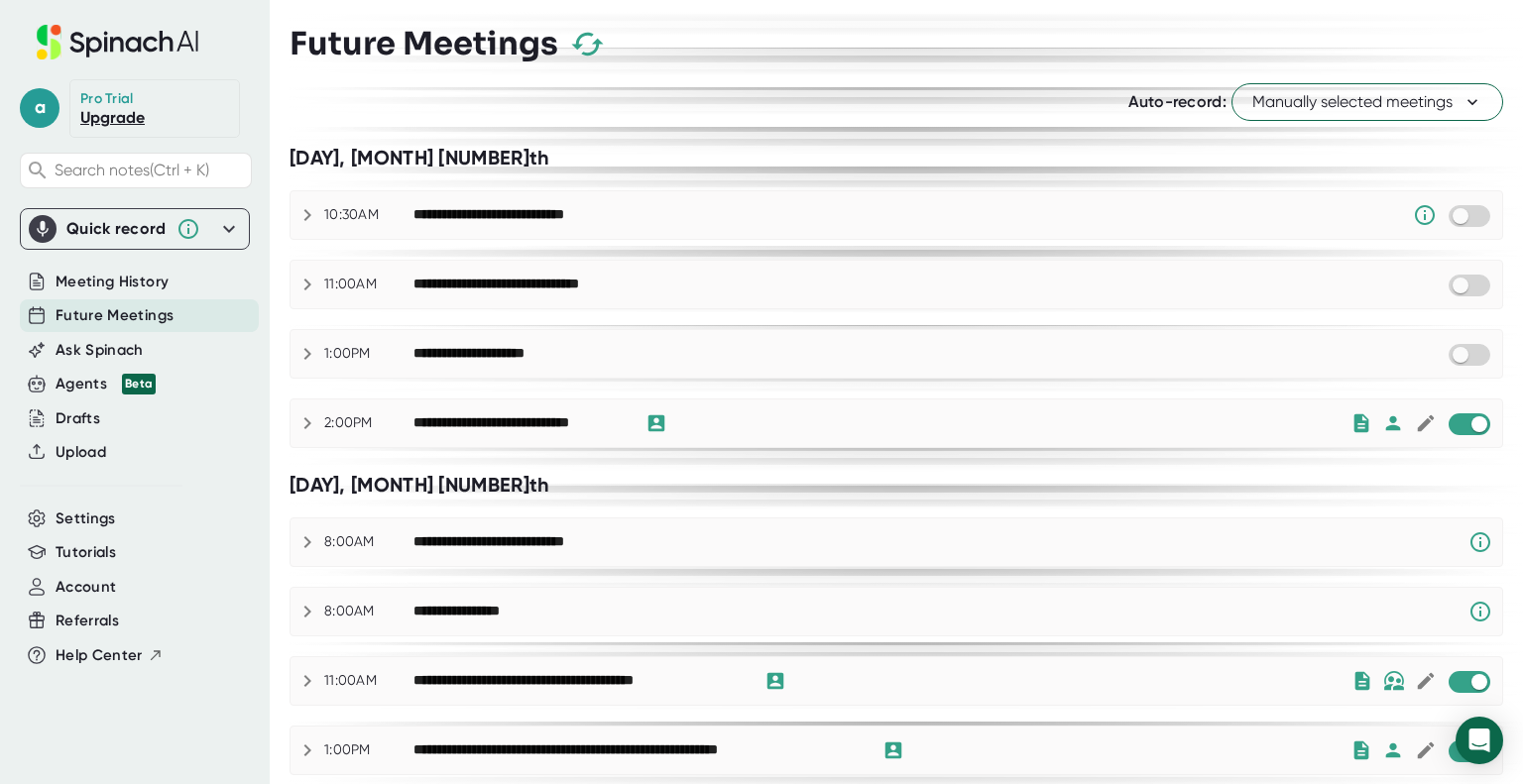 click at bounding box center (1469, 355) 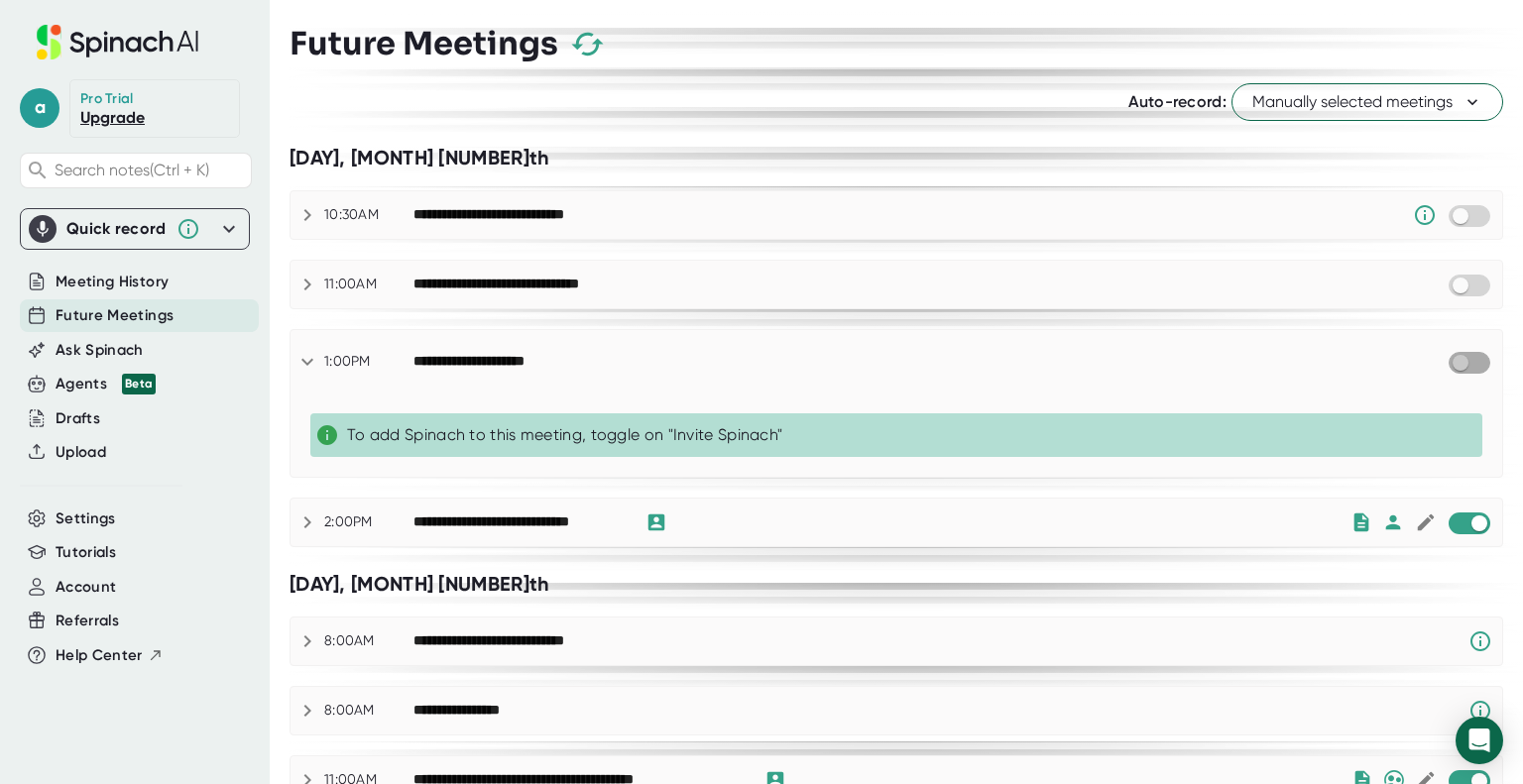 click at bounding box center (1460, 363) 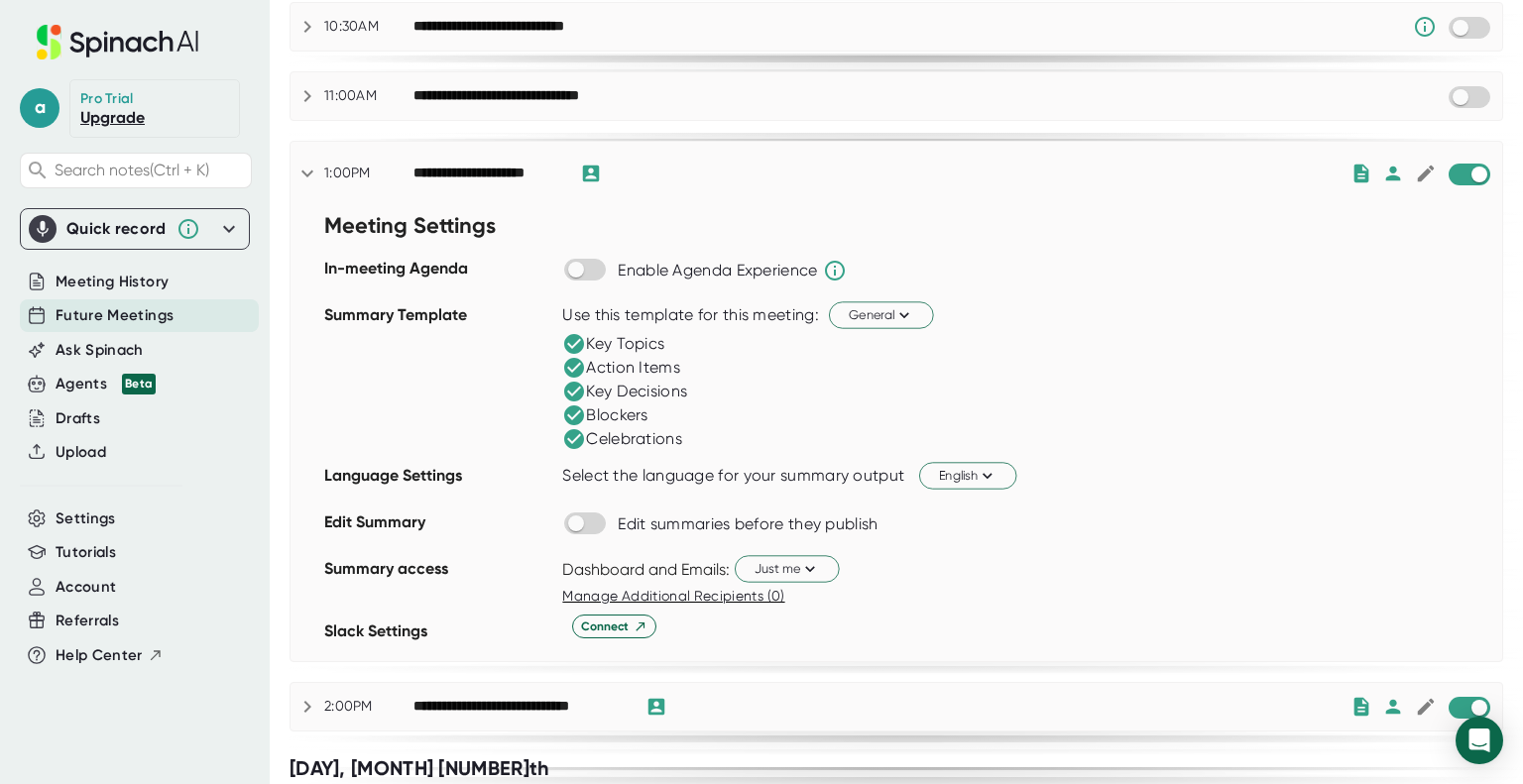 scroll, scrollTop: 0, scrollLeft: 0, axis: both 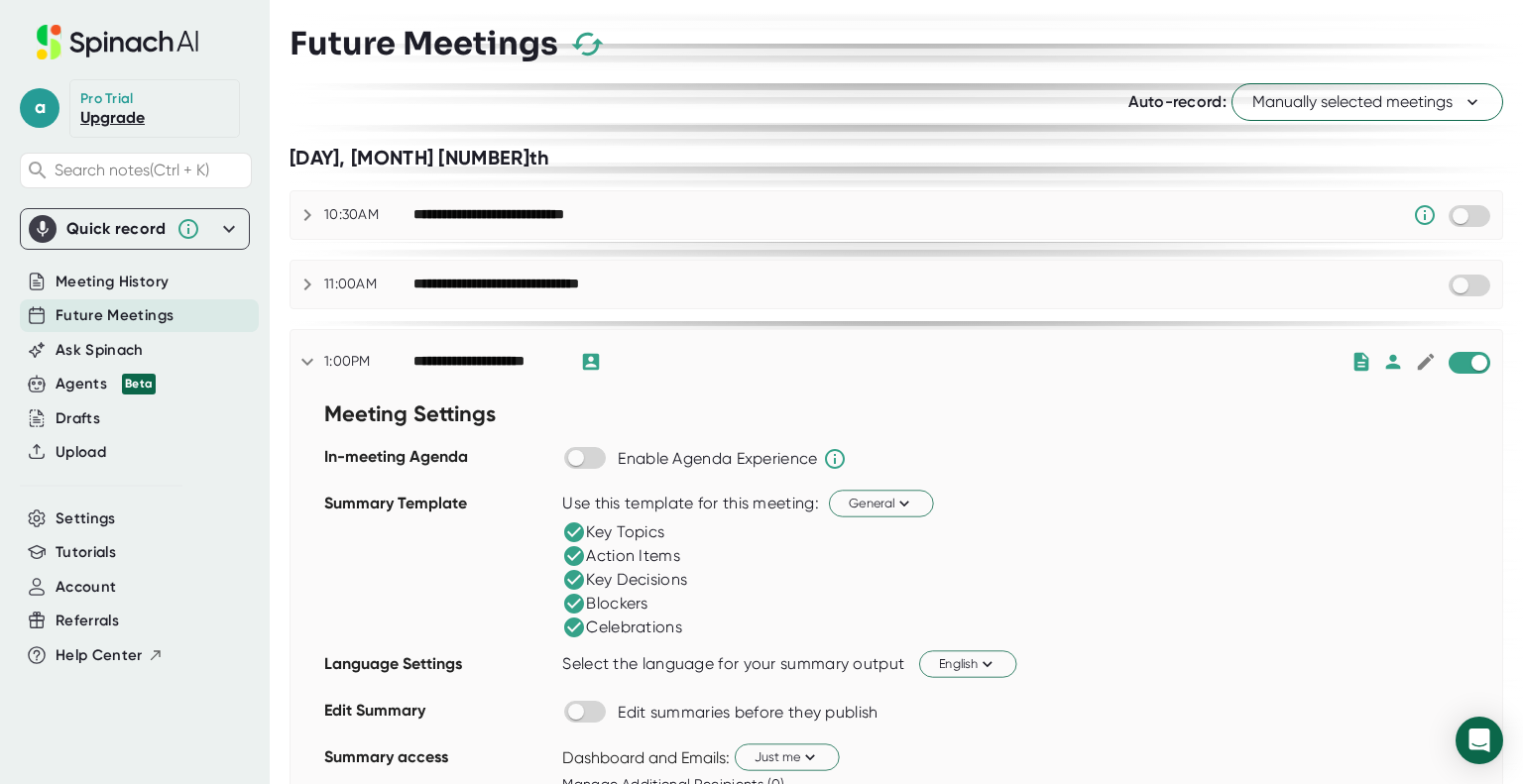click 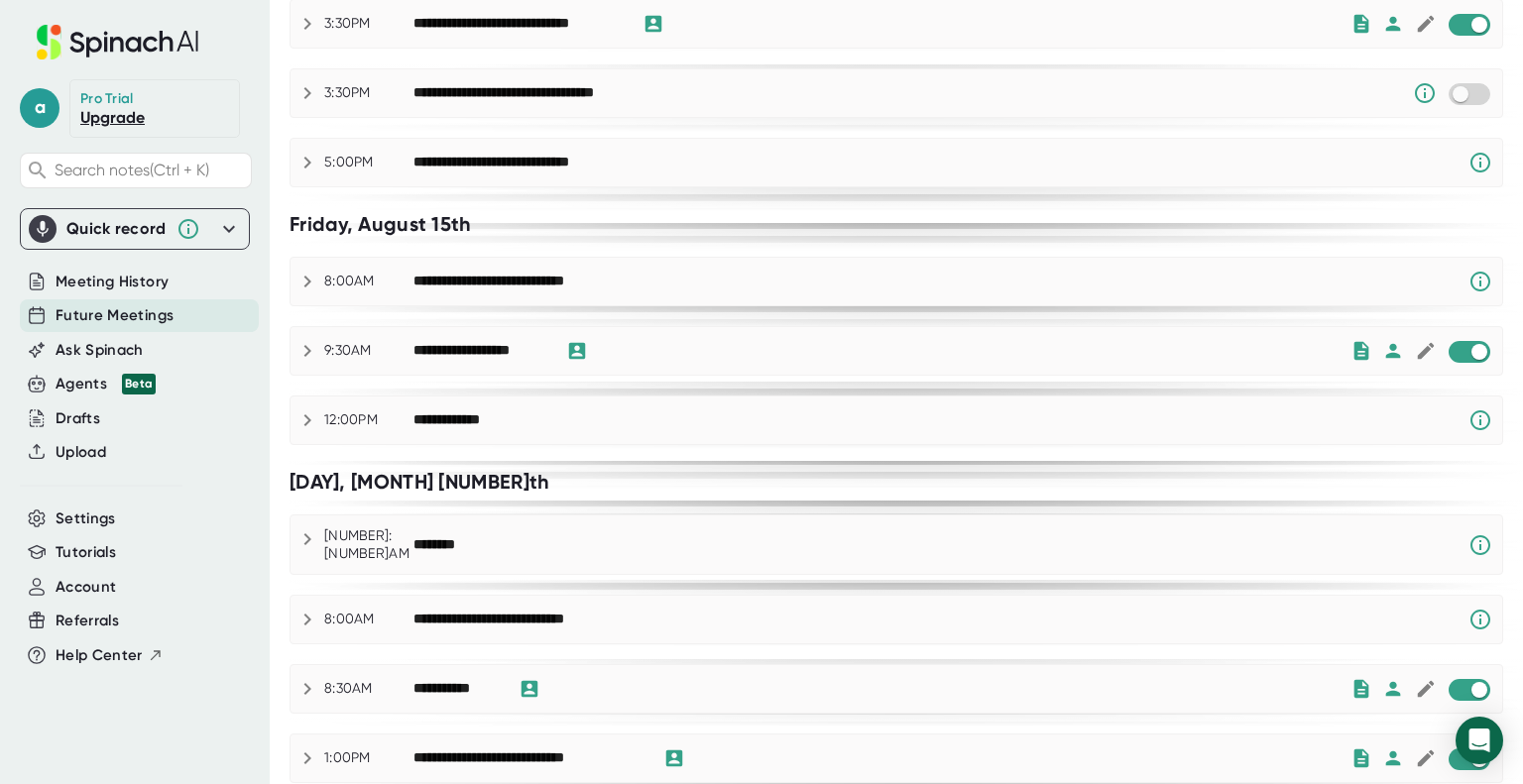 scroll, scrollTop: 987, scrollLeft: 0, axis: vertical 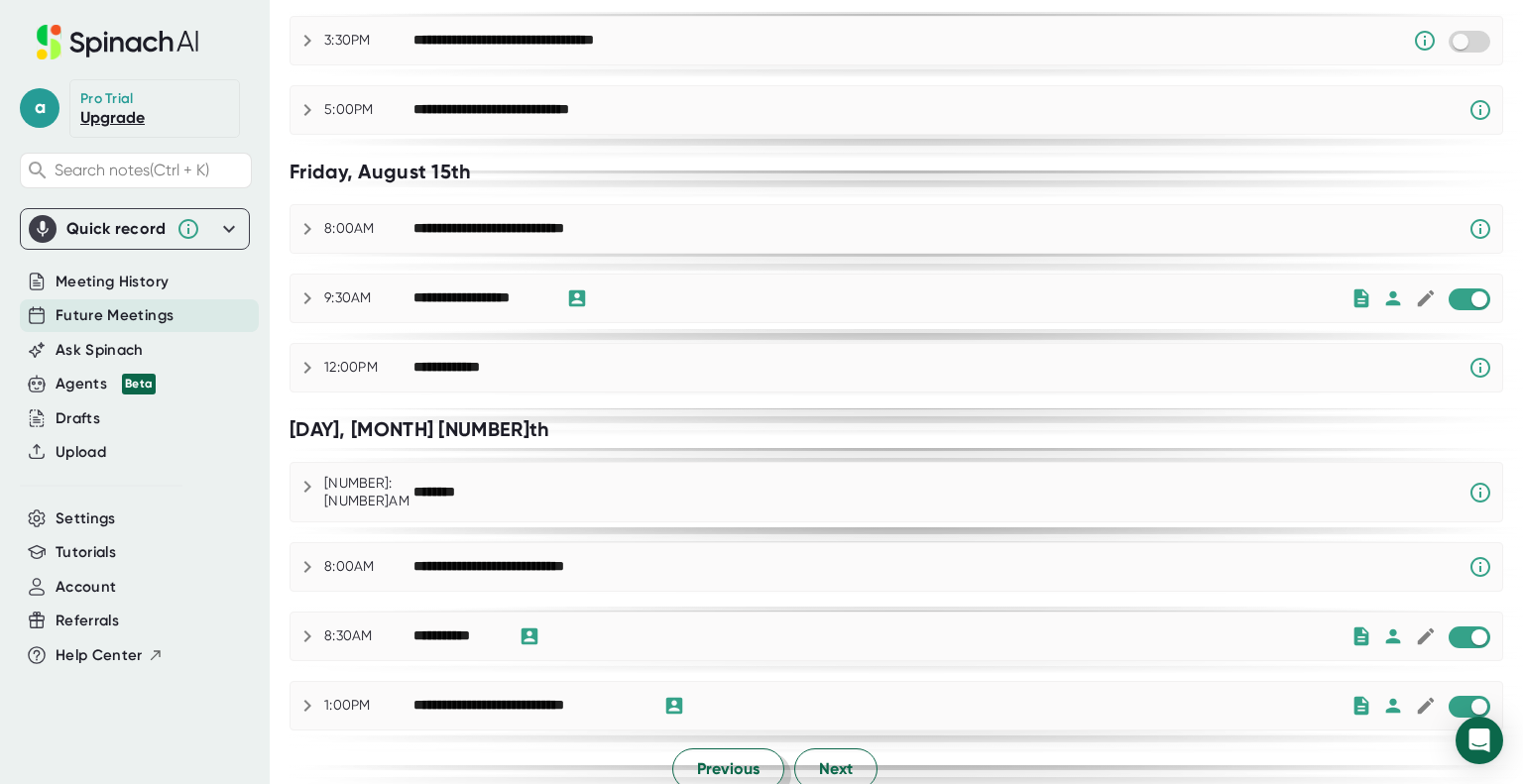 click on "Previous" at bounding box center (728, 769) 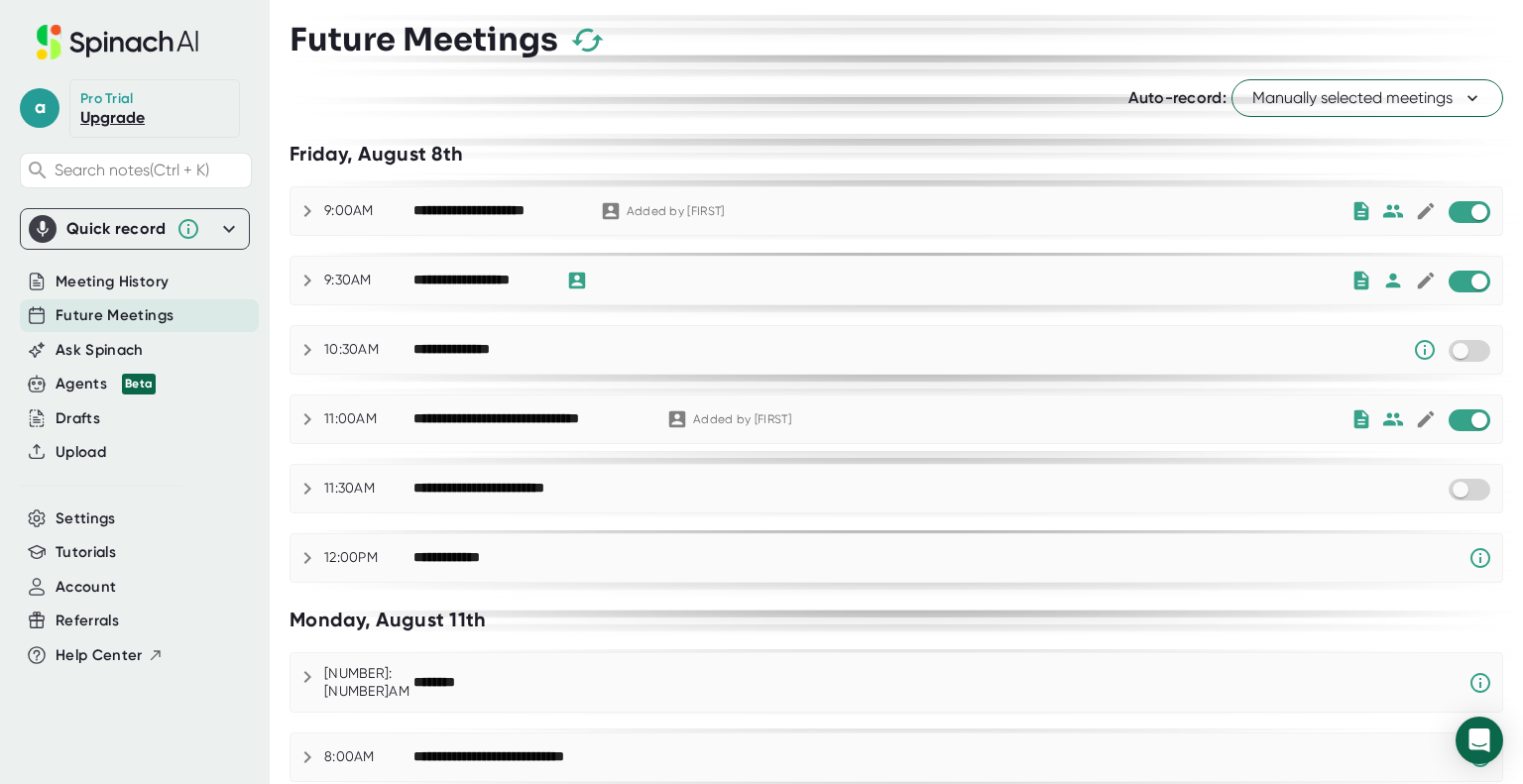 scroll, scrollTop: 0, scrollLeft: 0, axis: both 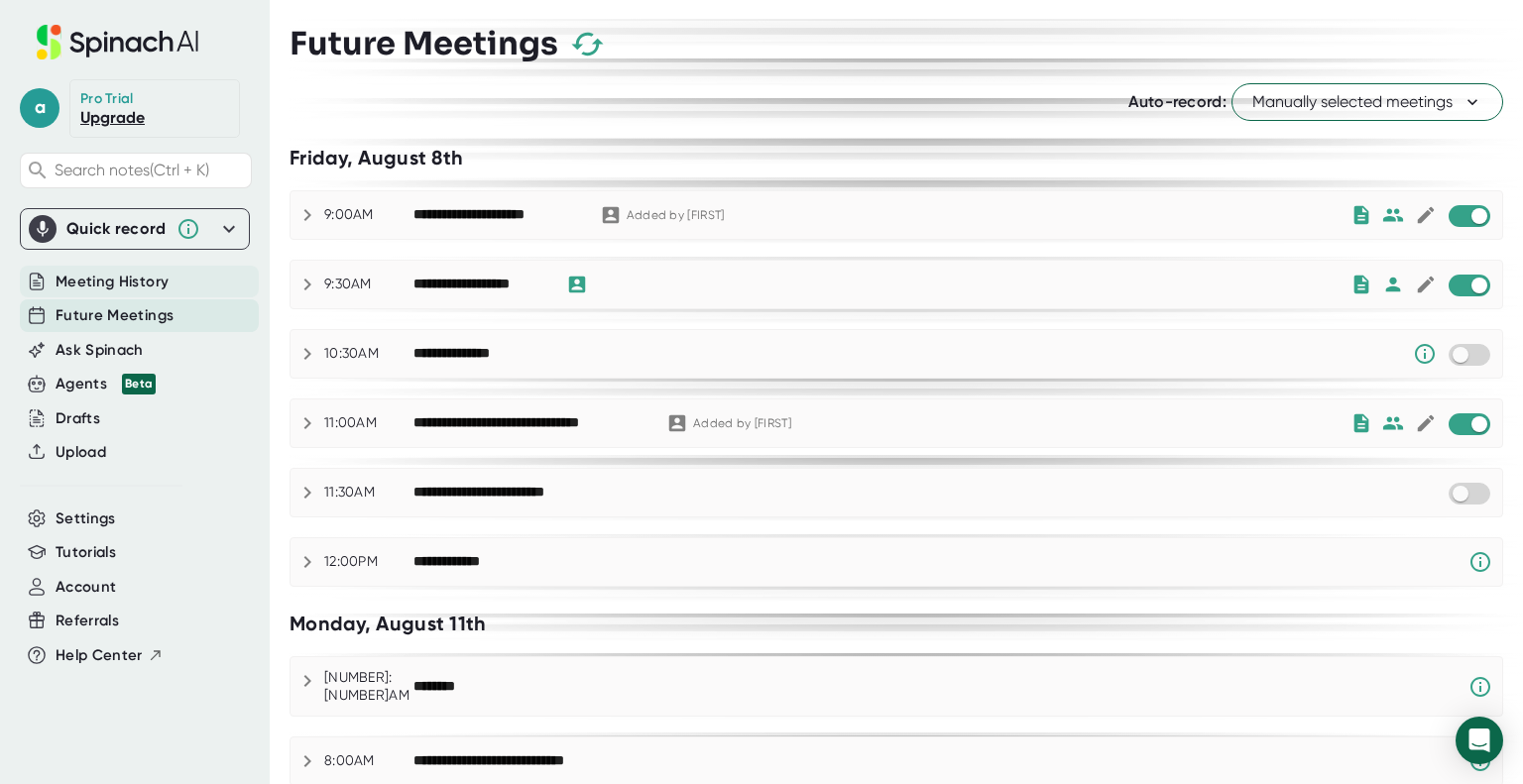 click on "Meeting History" at bounding box center [139, 281] 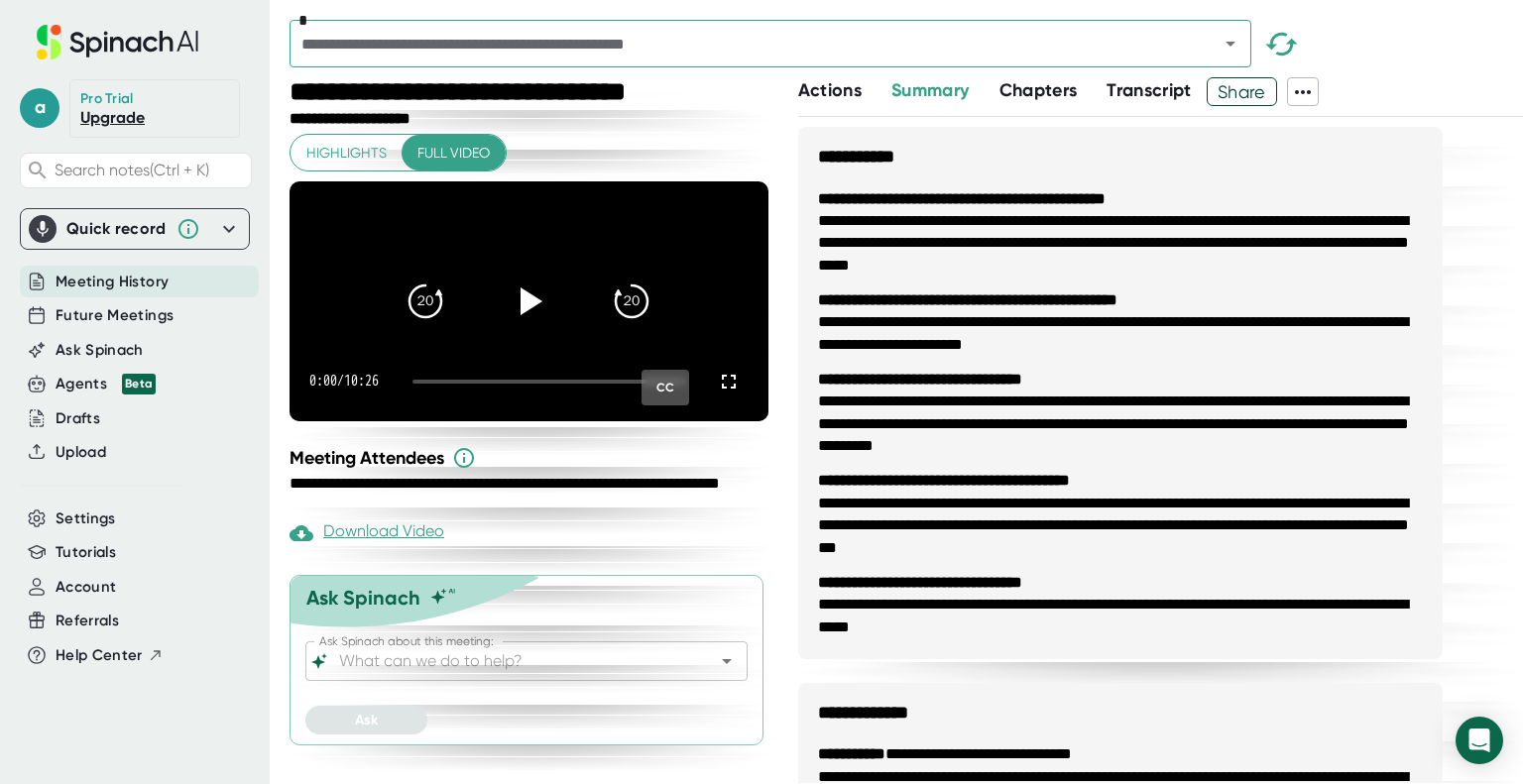 click at bounding box center (713, 661) 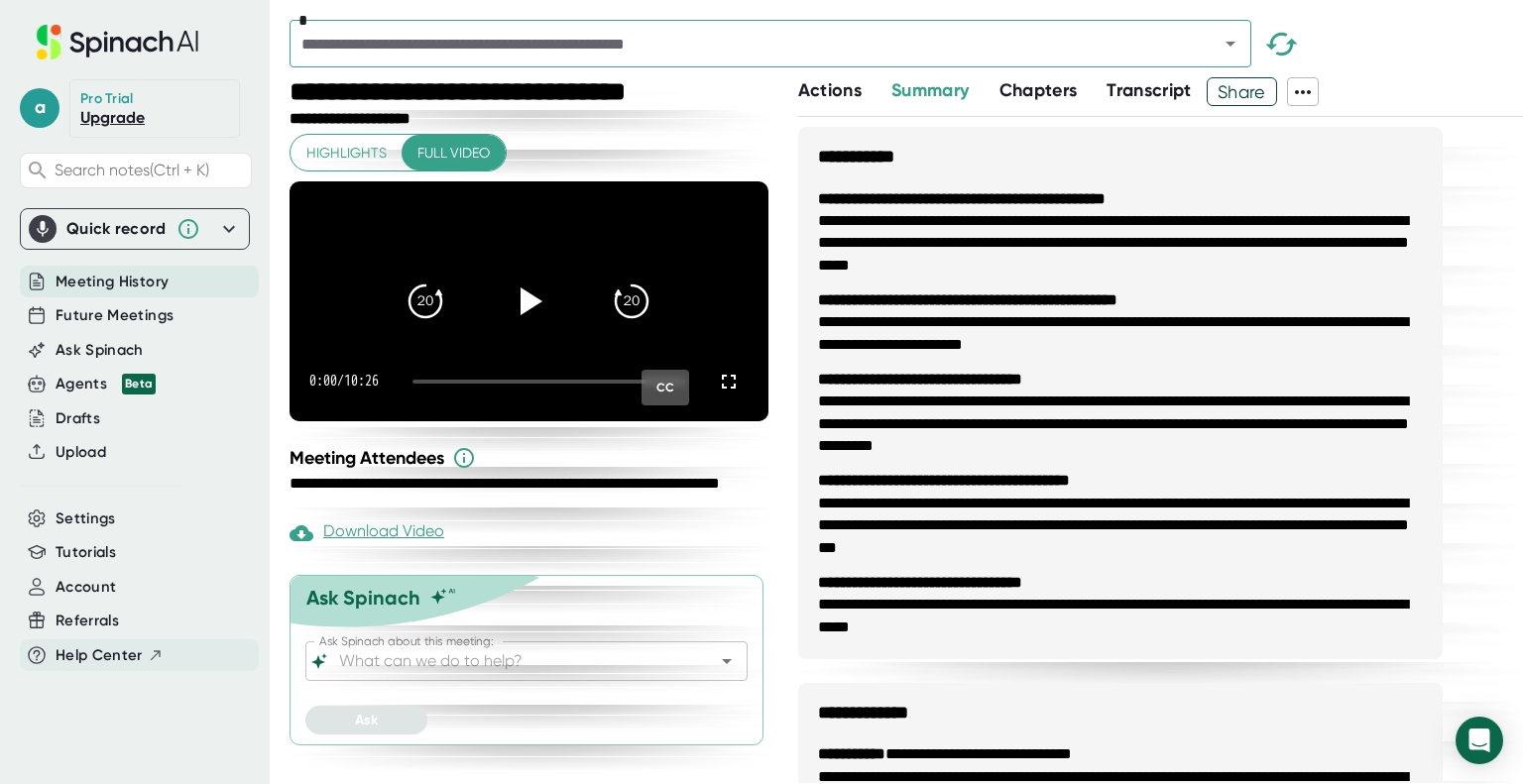 click on "Help Center" at bounding box center [99, 655] 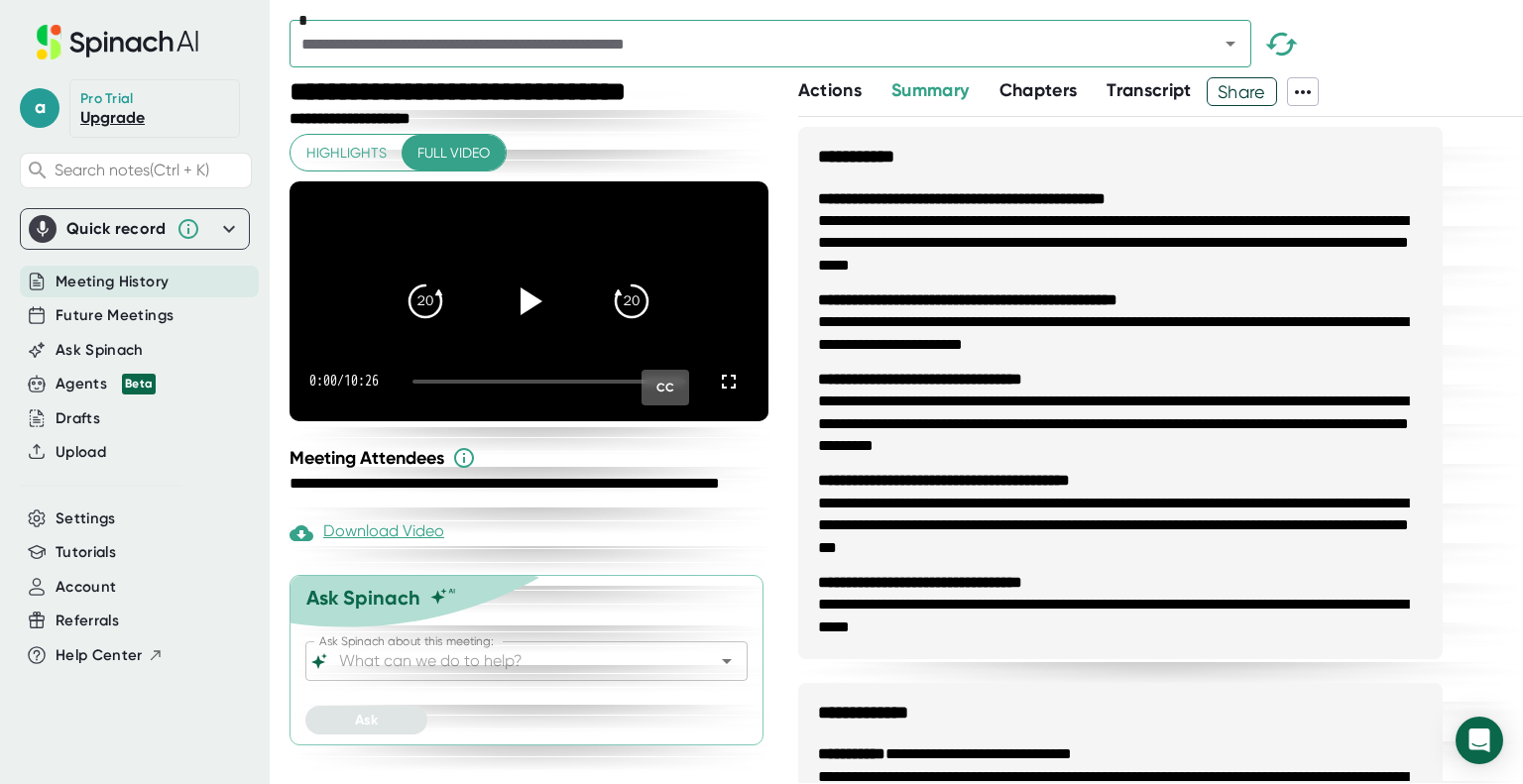 click at bounding box center [741, 44] 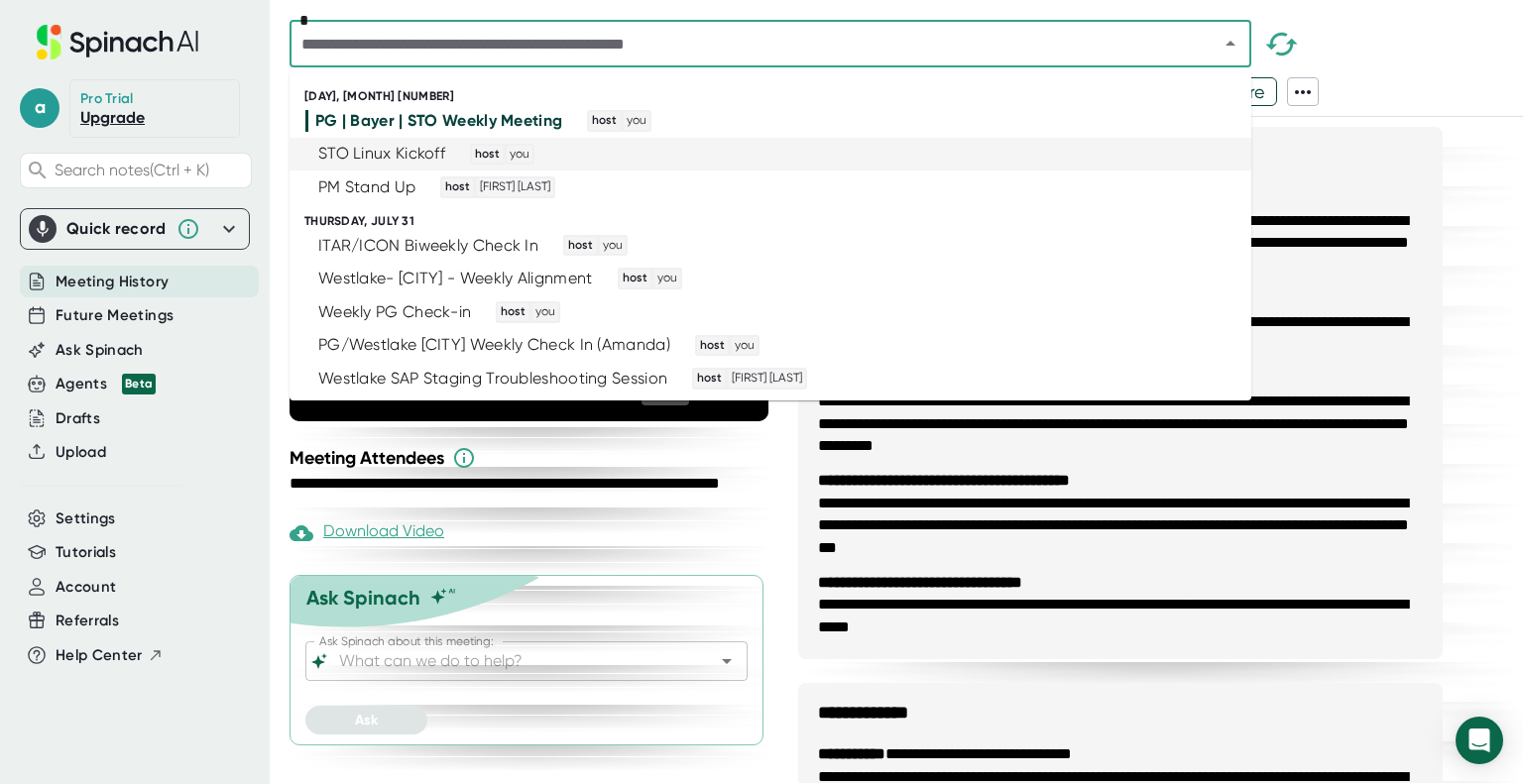 click on "STO Linux Kickoff host you" at bounding box center (762, 155) 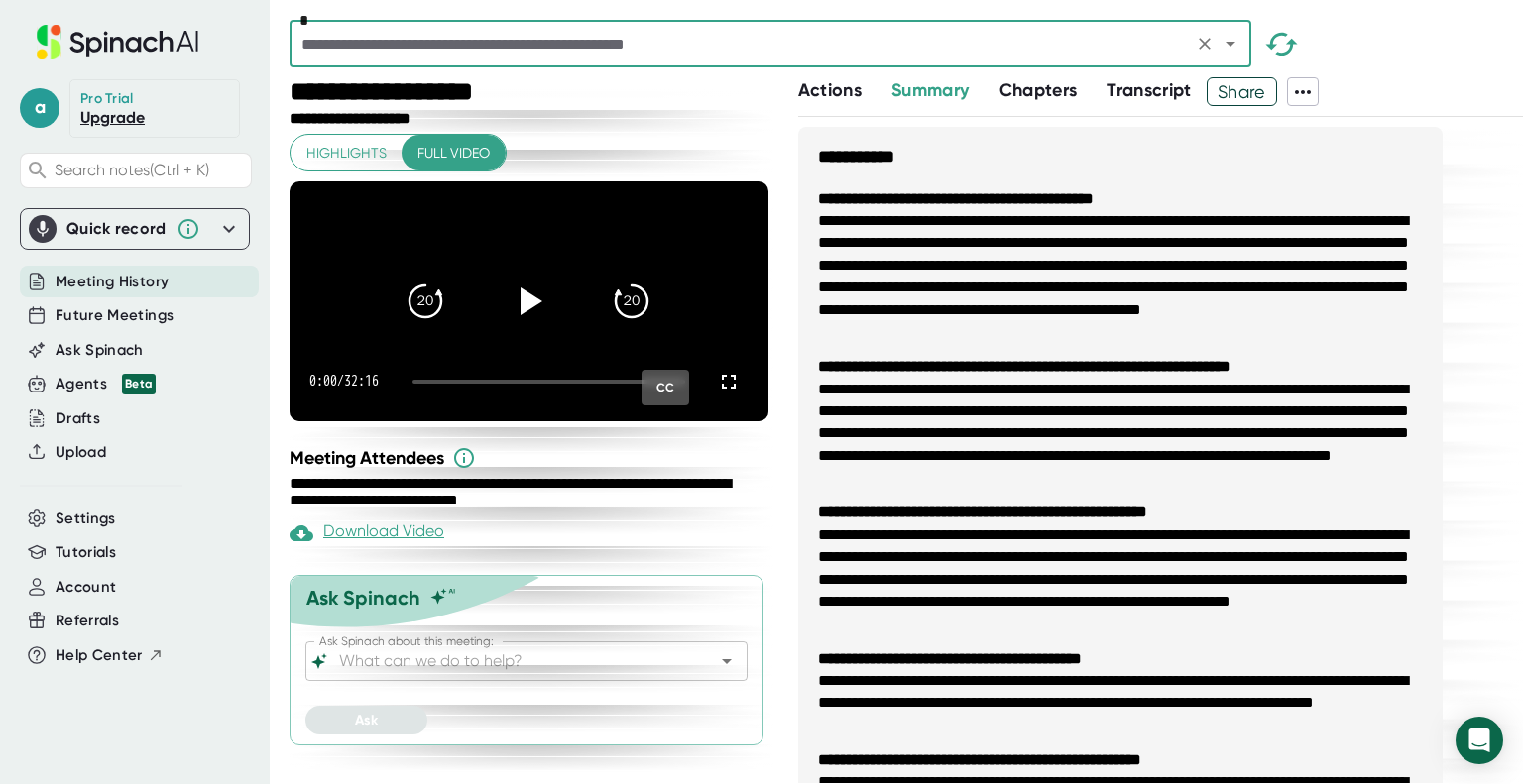 click on "Ask Spinach about this meeting:" at bounding box center (509, 661) 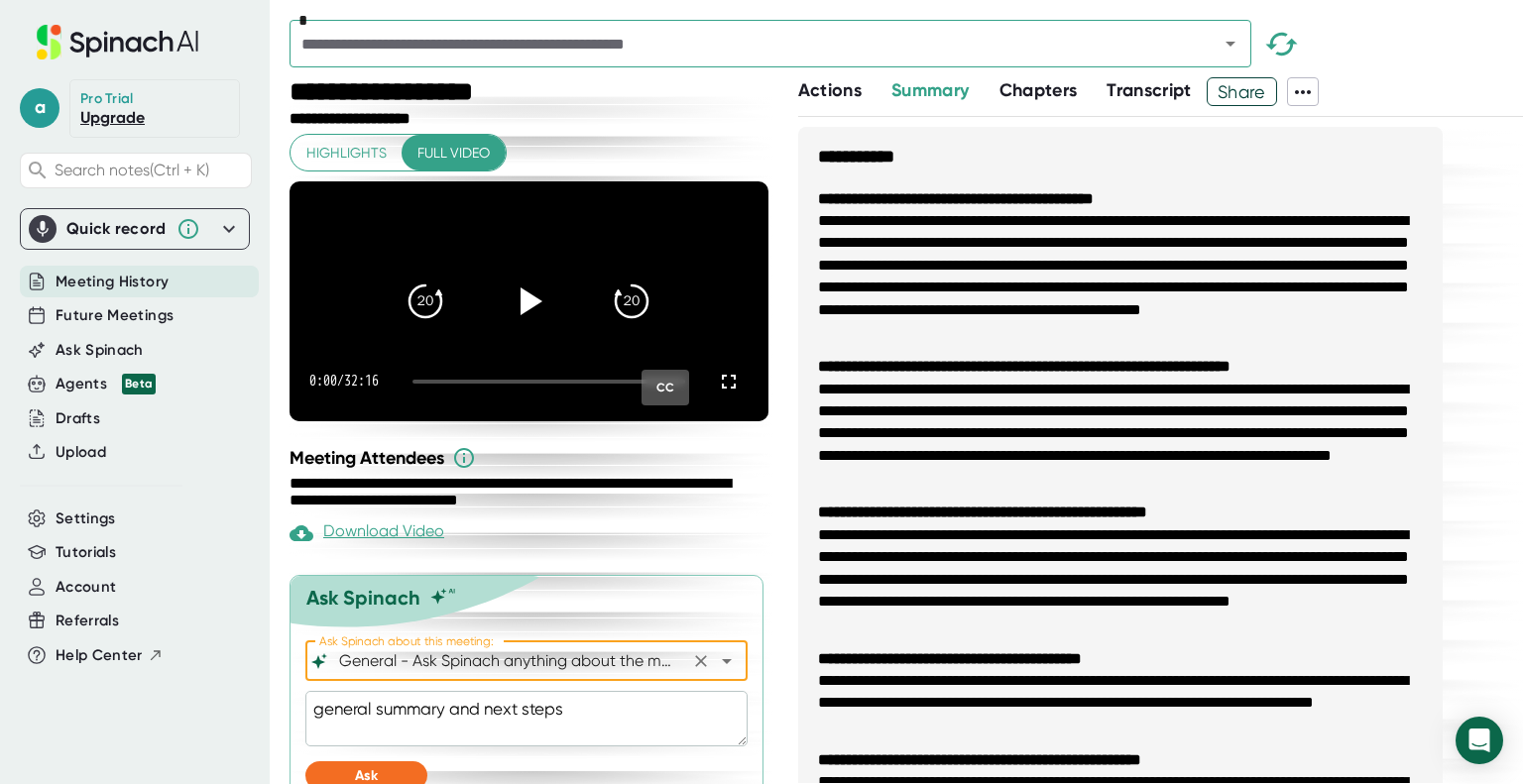 scroll, scrollTop: 48, scrollLeft: 0, axis: vertical 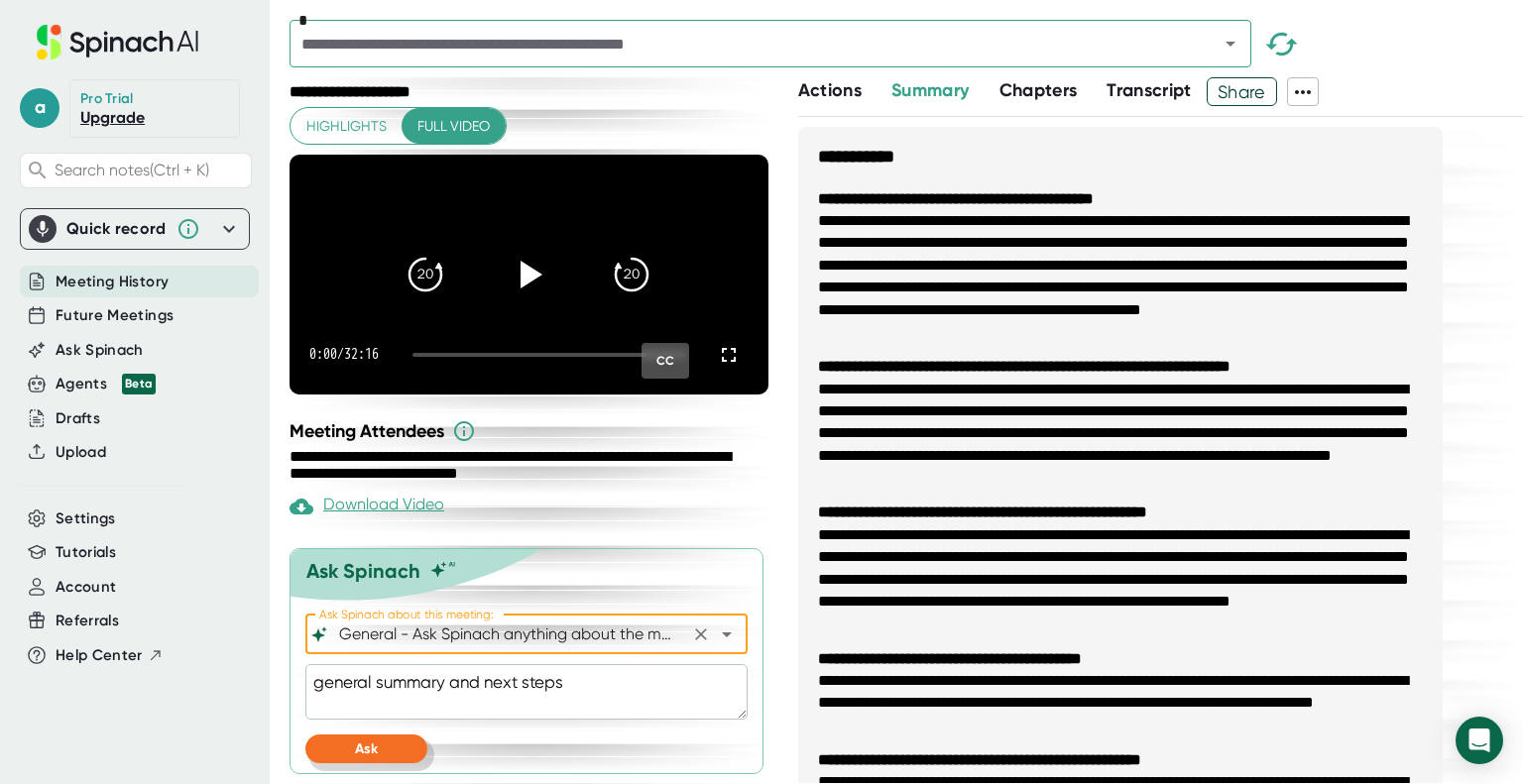 type on "General - Ask Spinach anything about the meeting" 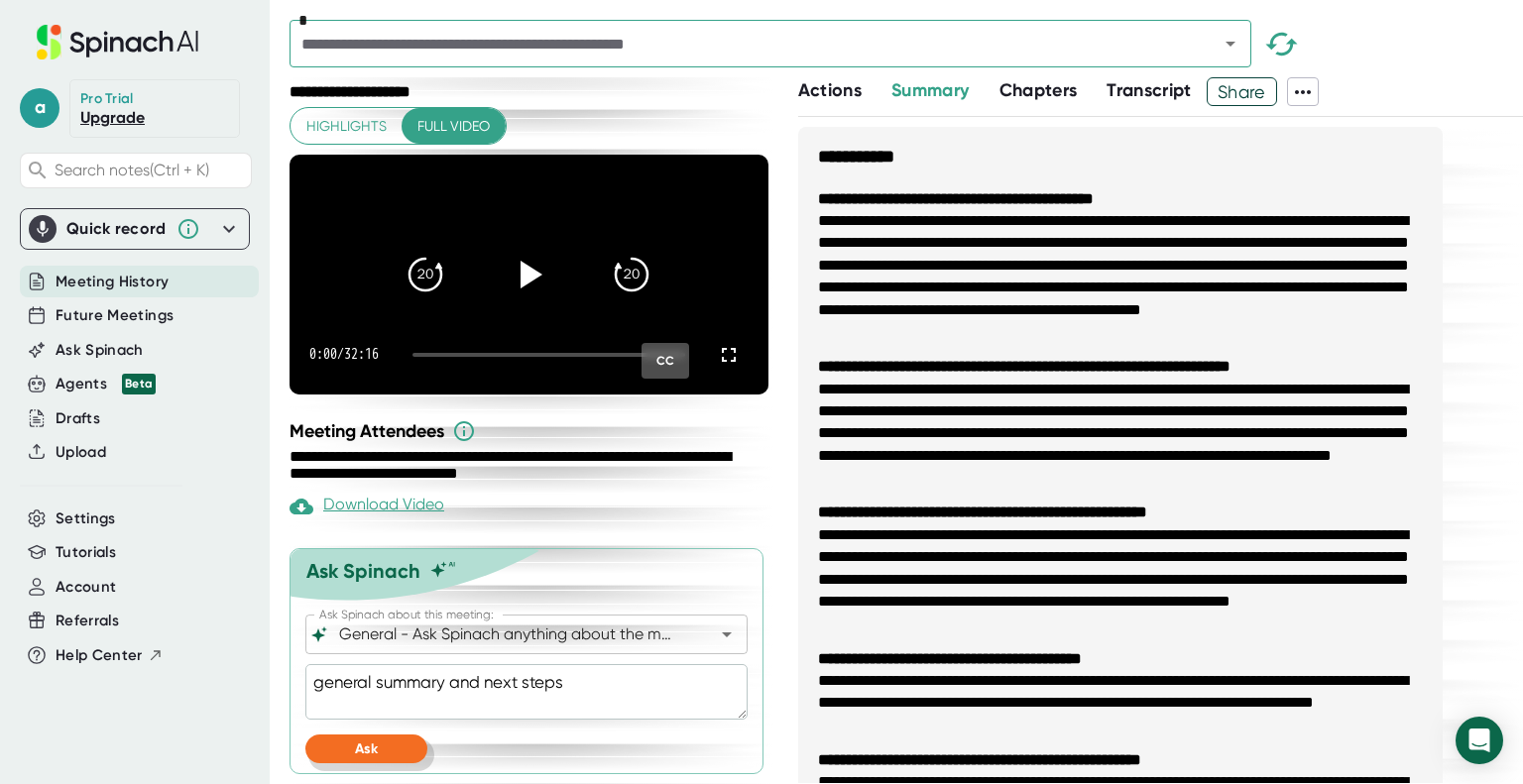 click on "Ask" at bounding box center (366, 748) 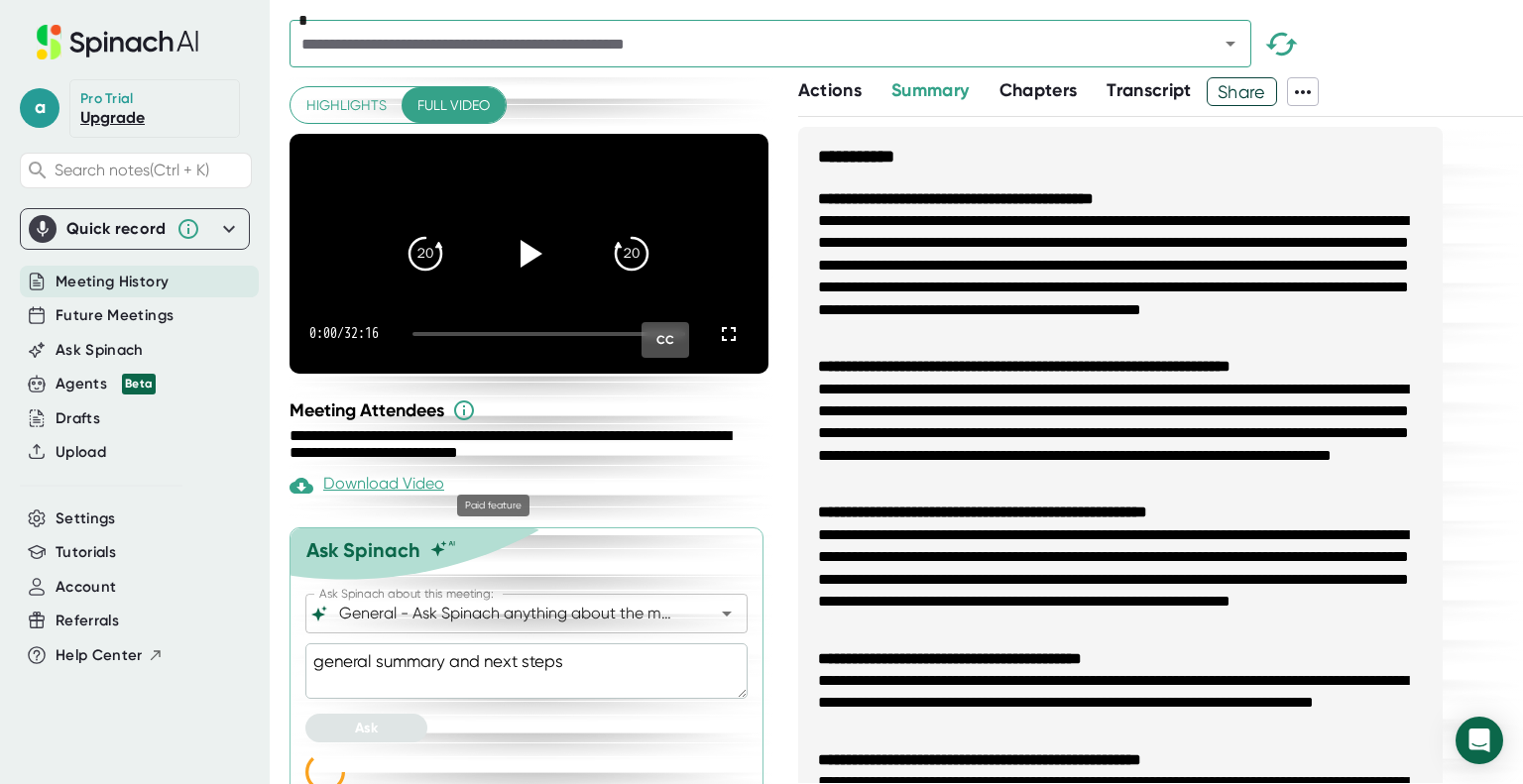 click on "Download Video" at bounding box center [367, 486] 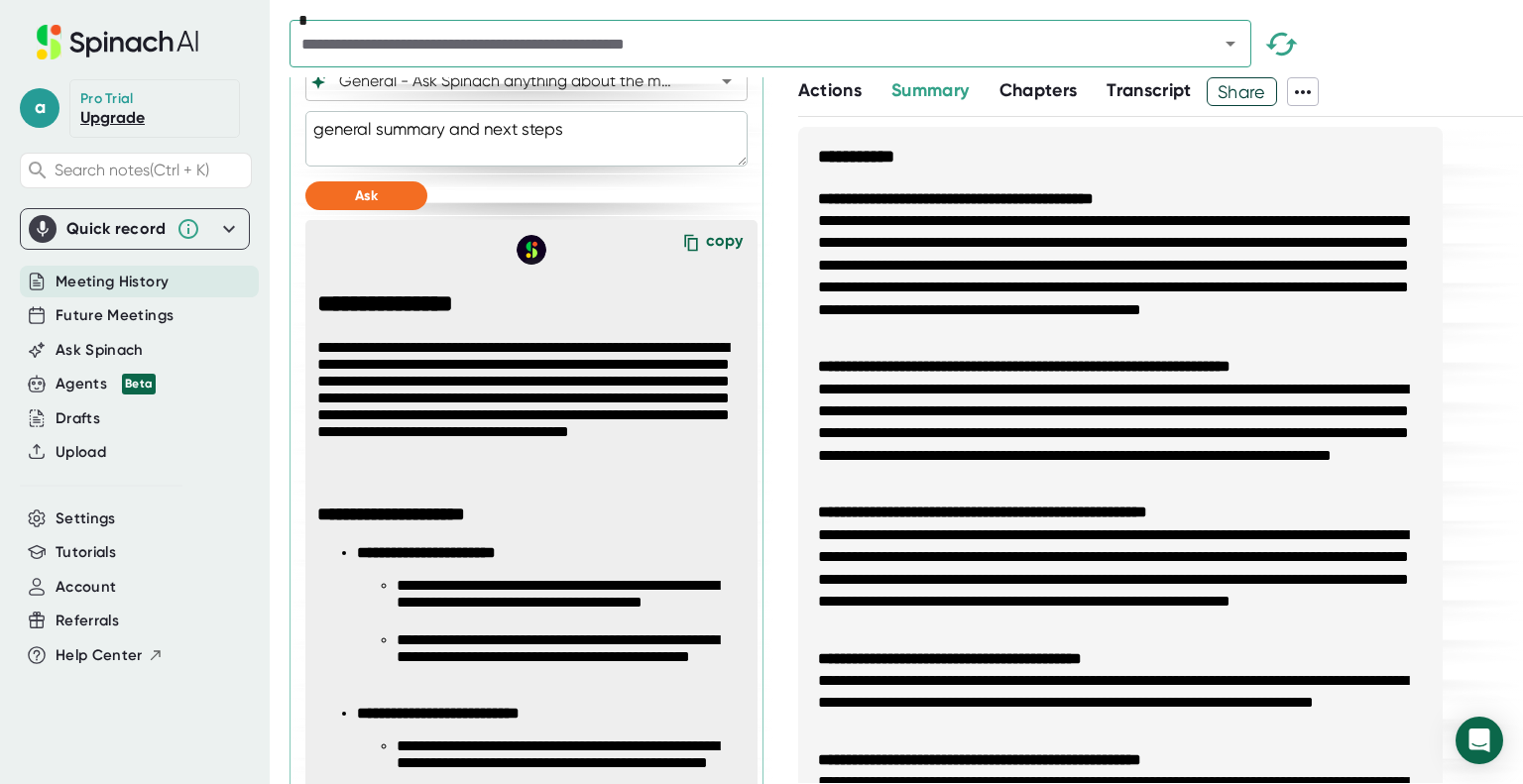 scroll, scrollTop: 579, scrollLeft: 0, axis: vertical 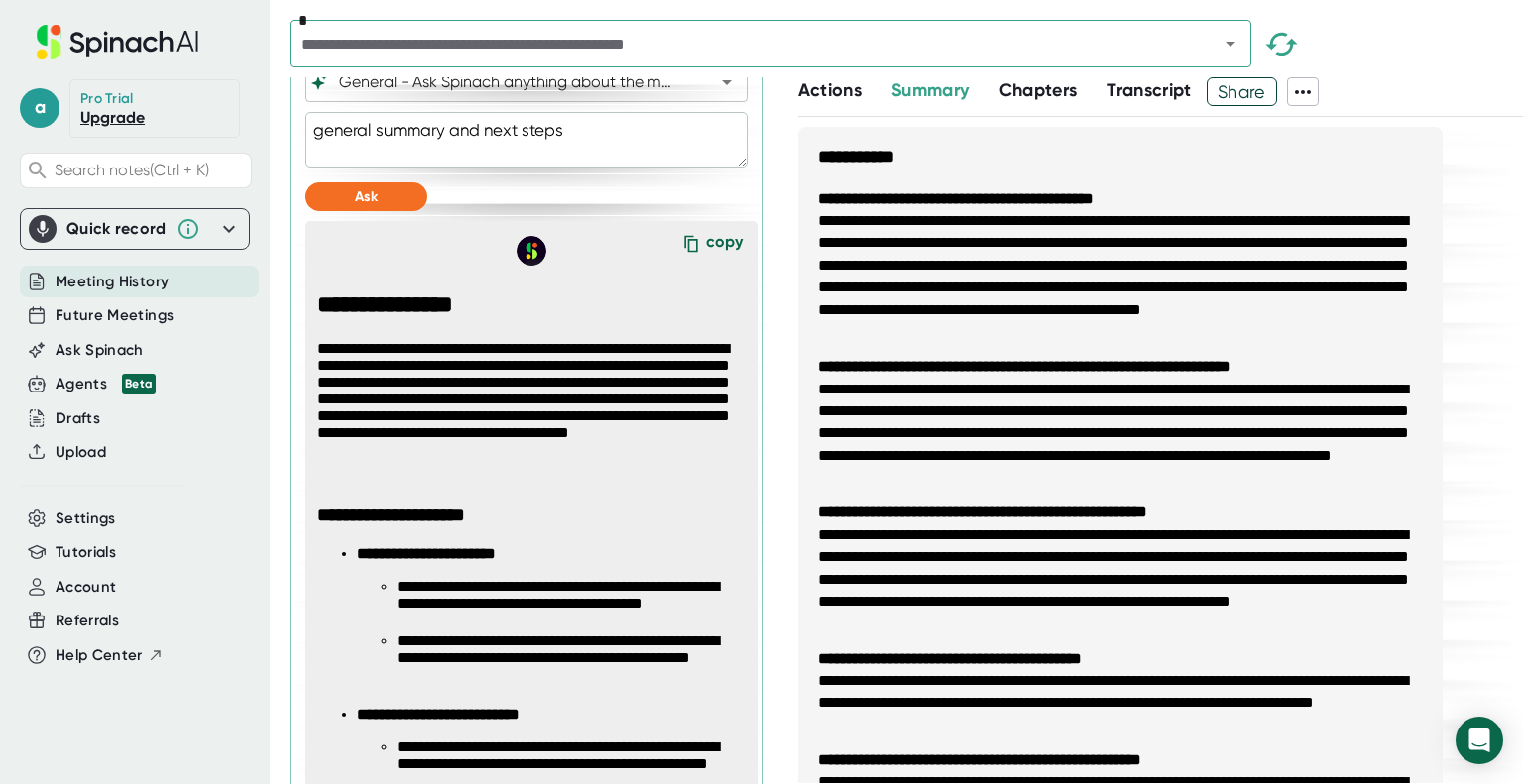 click on "copy" at bounding box center [724, 245] 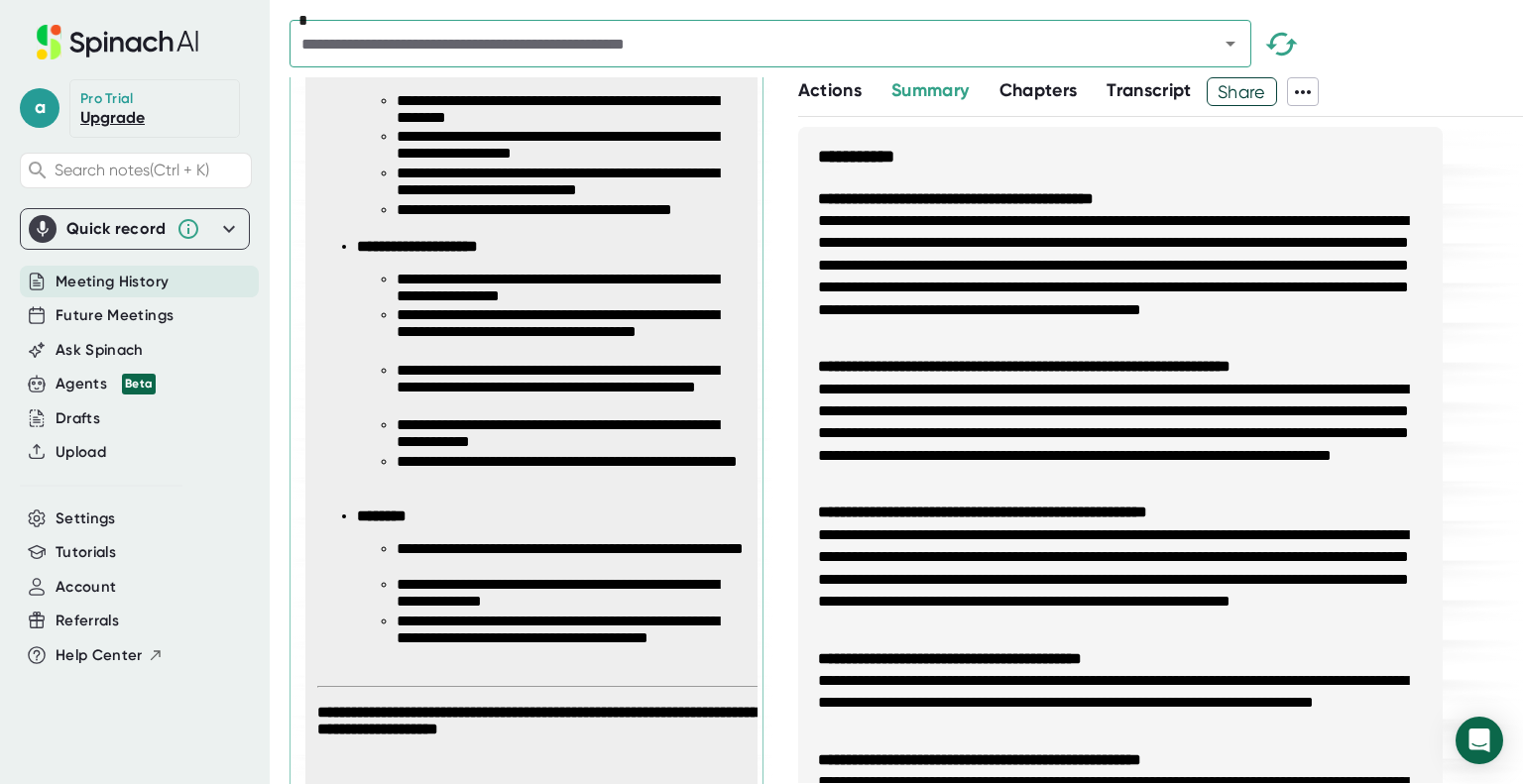 scroll, scrollTop: 2322, scrollLeft: 0, axis: vertical 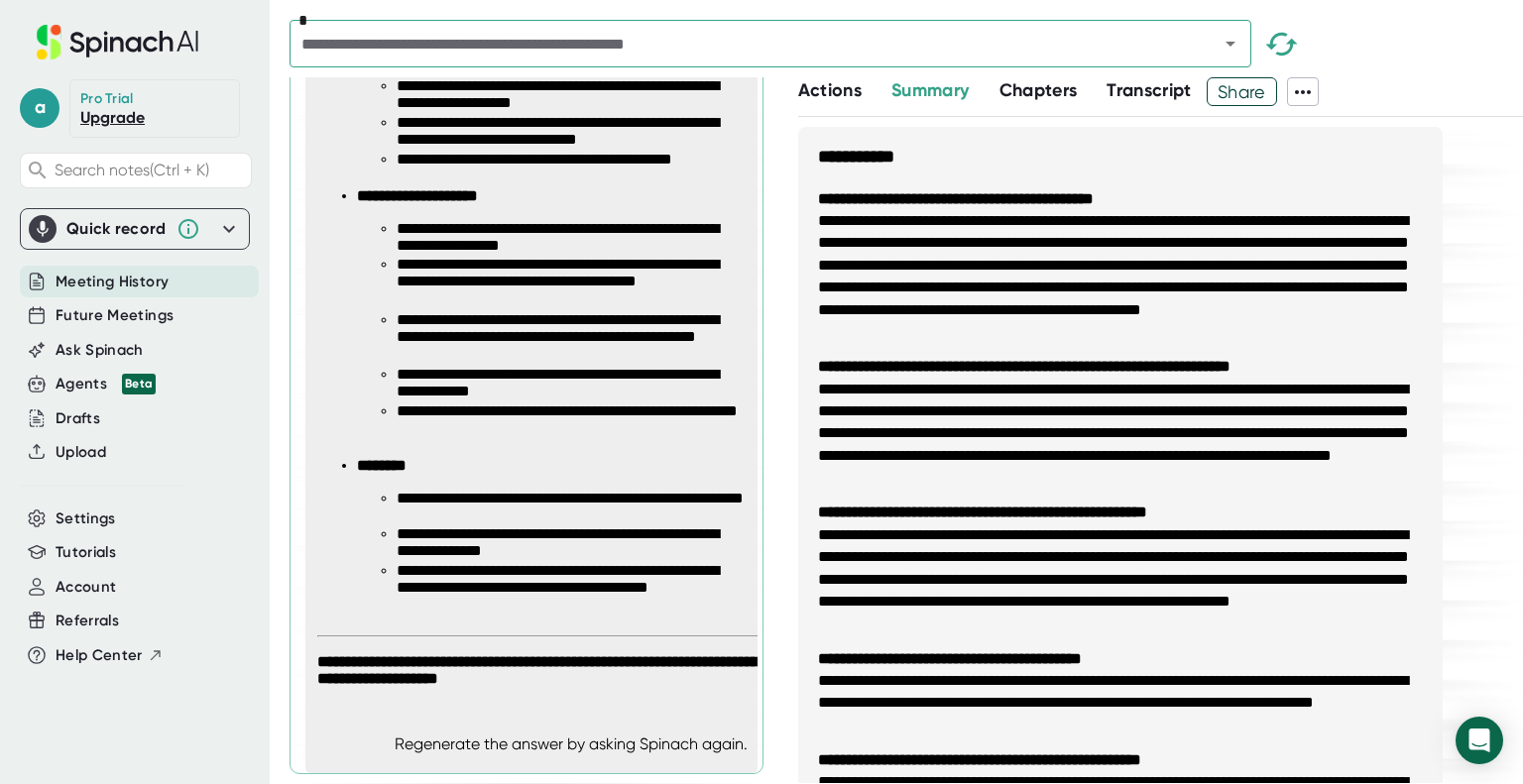 type on "x" 